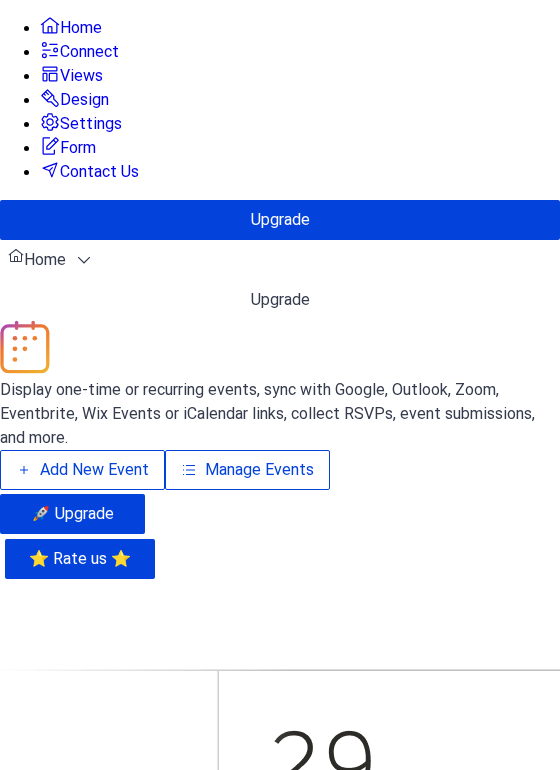 scroll, scrollTop: 0, scrollLeft: 0, axis: both 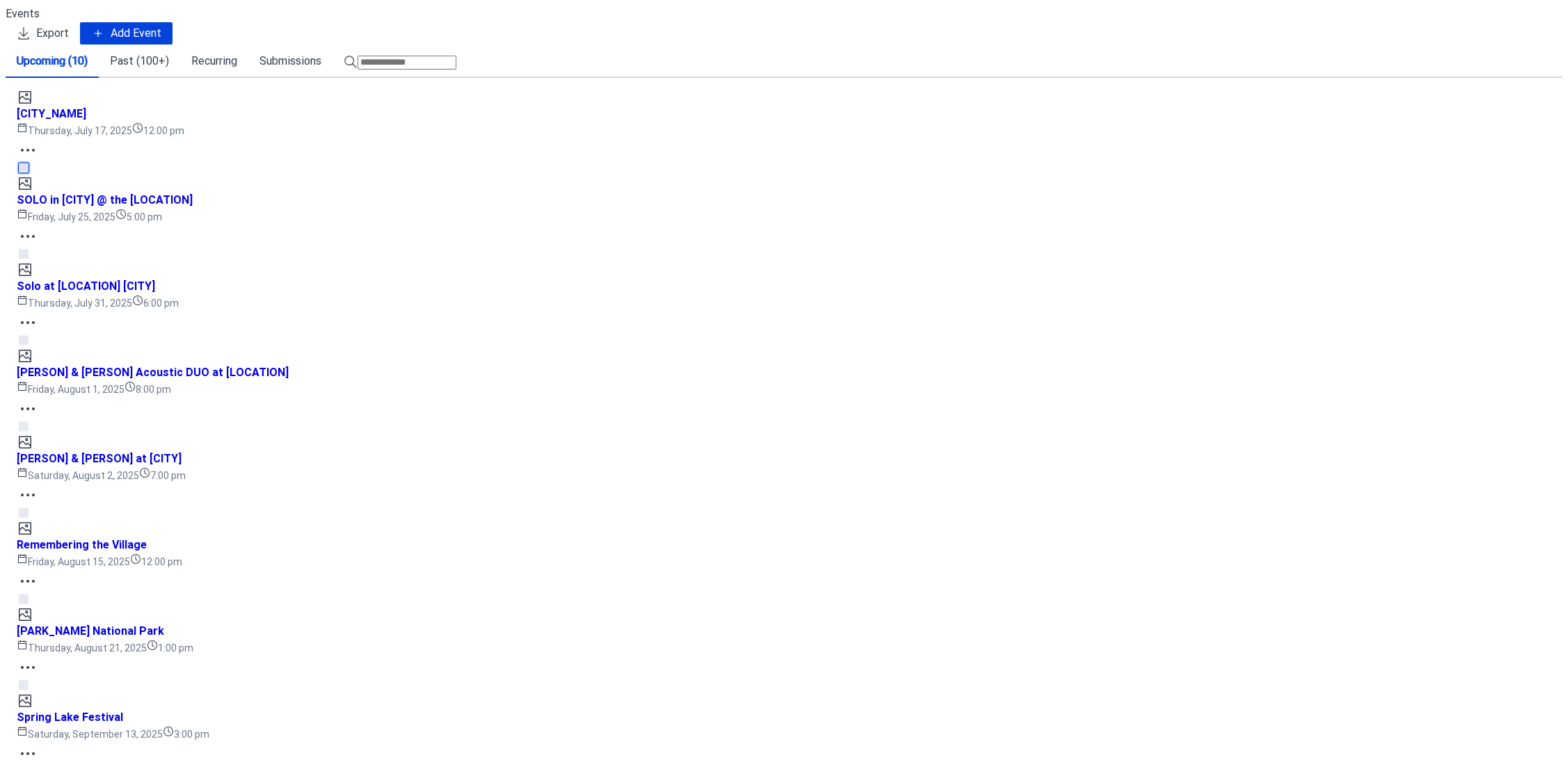 click at bounding box center (24, 168) 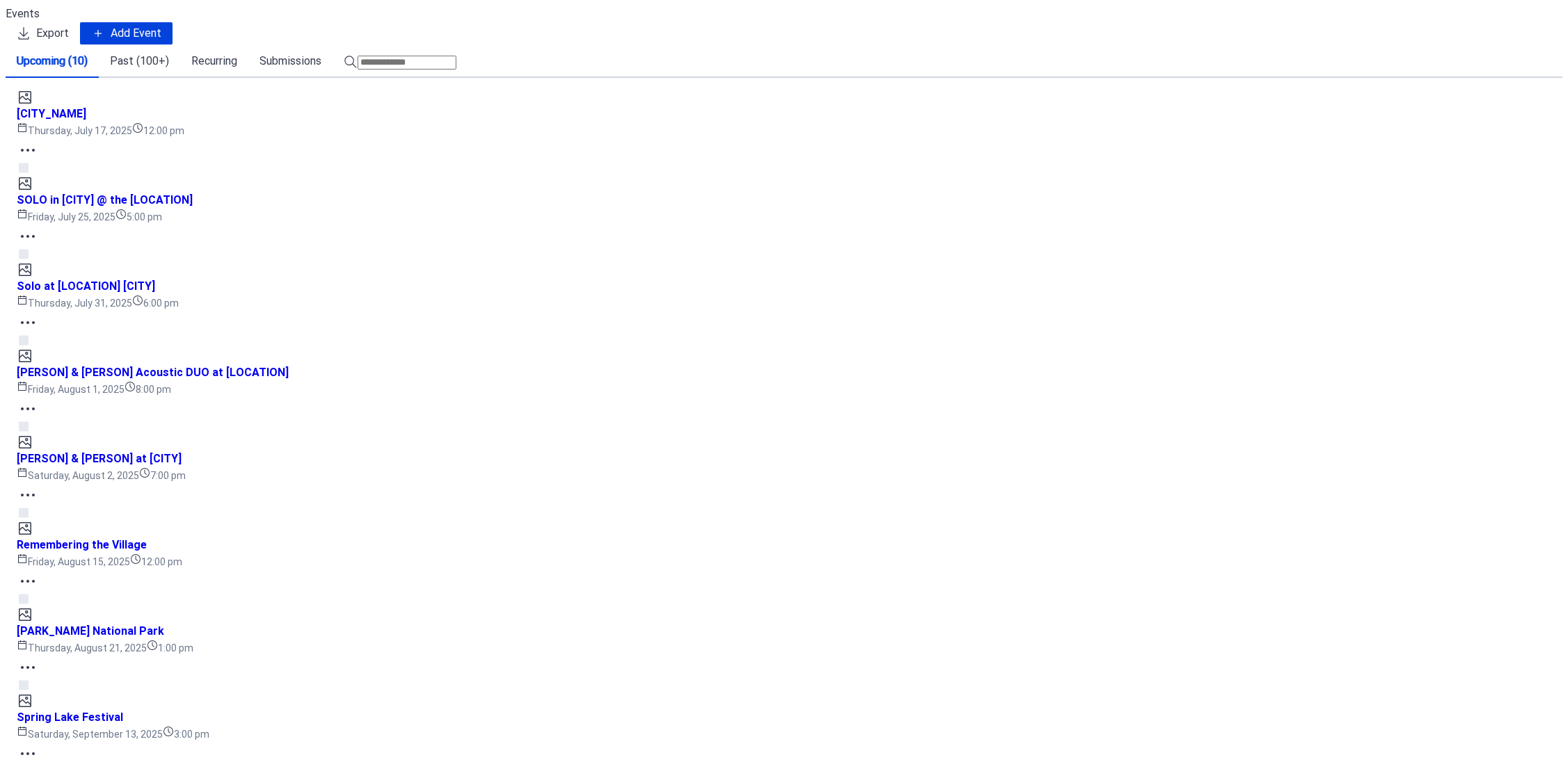 click on "Delete" at bounding box center [33, 976] 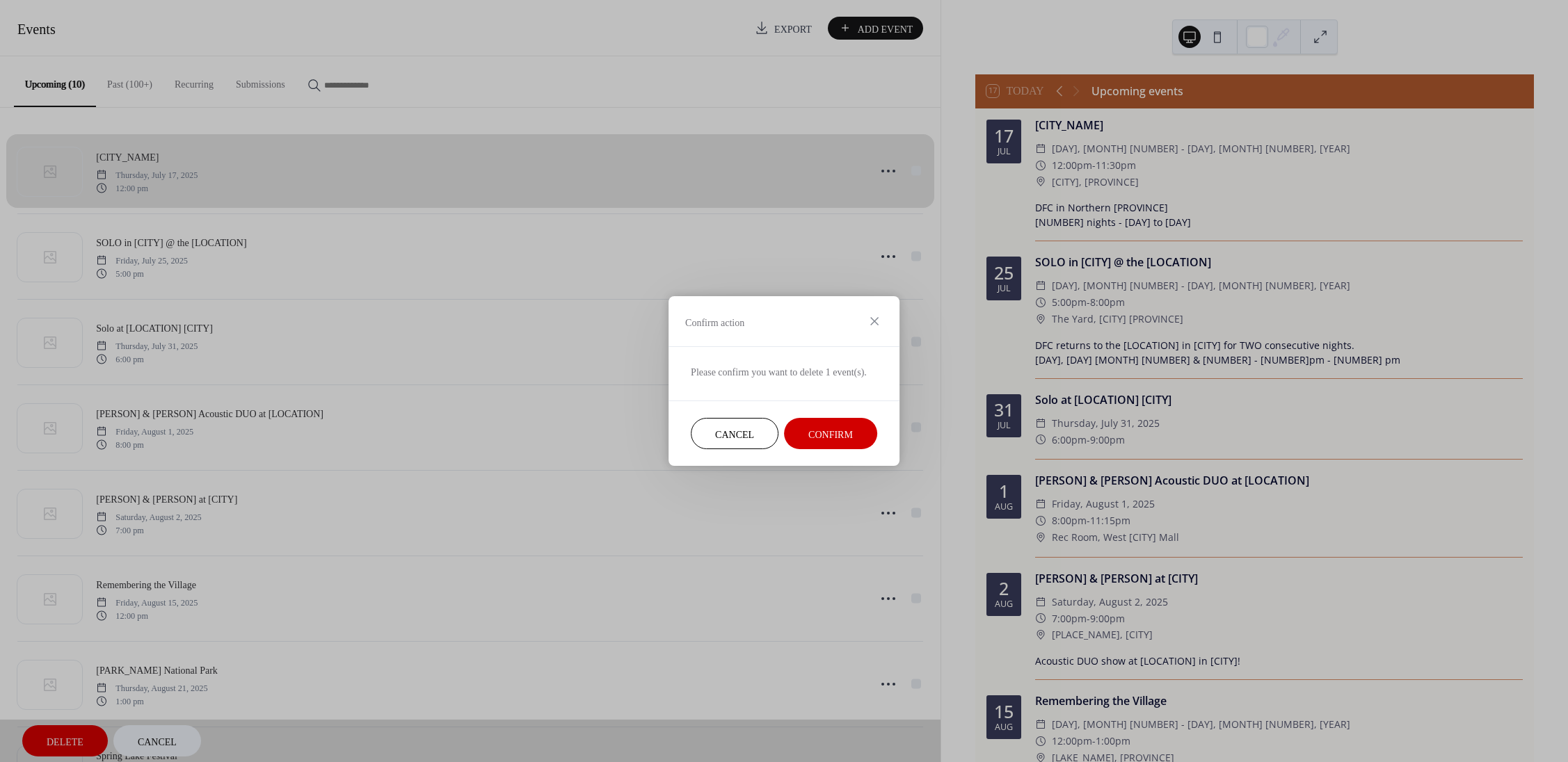 click on "Confirm" at bounding box center (831, 435) 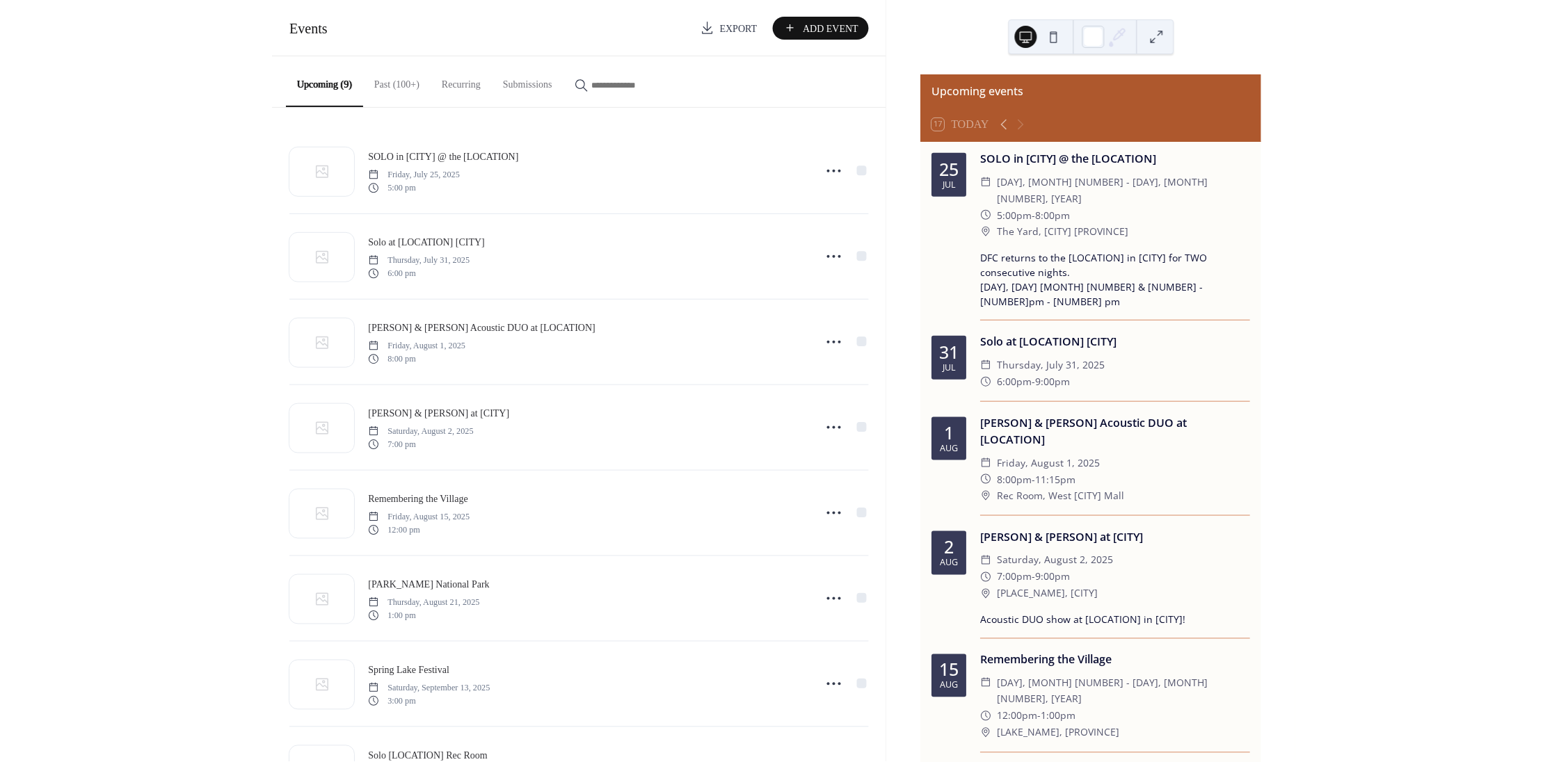 scroll, scrollTop: 0, scrollLeft: 0, axis: both 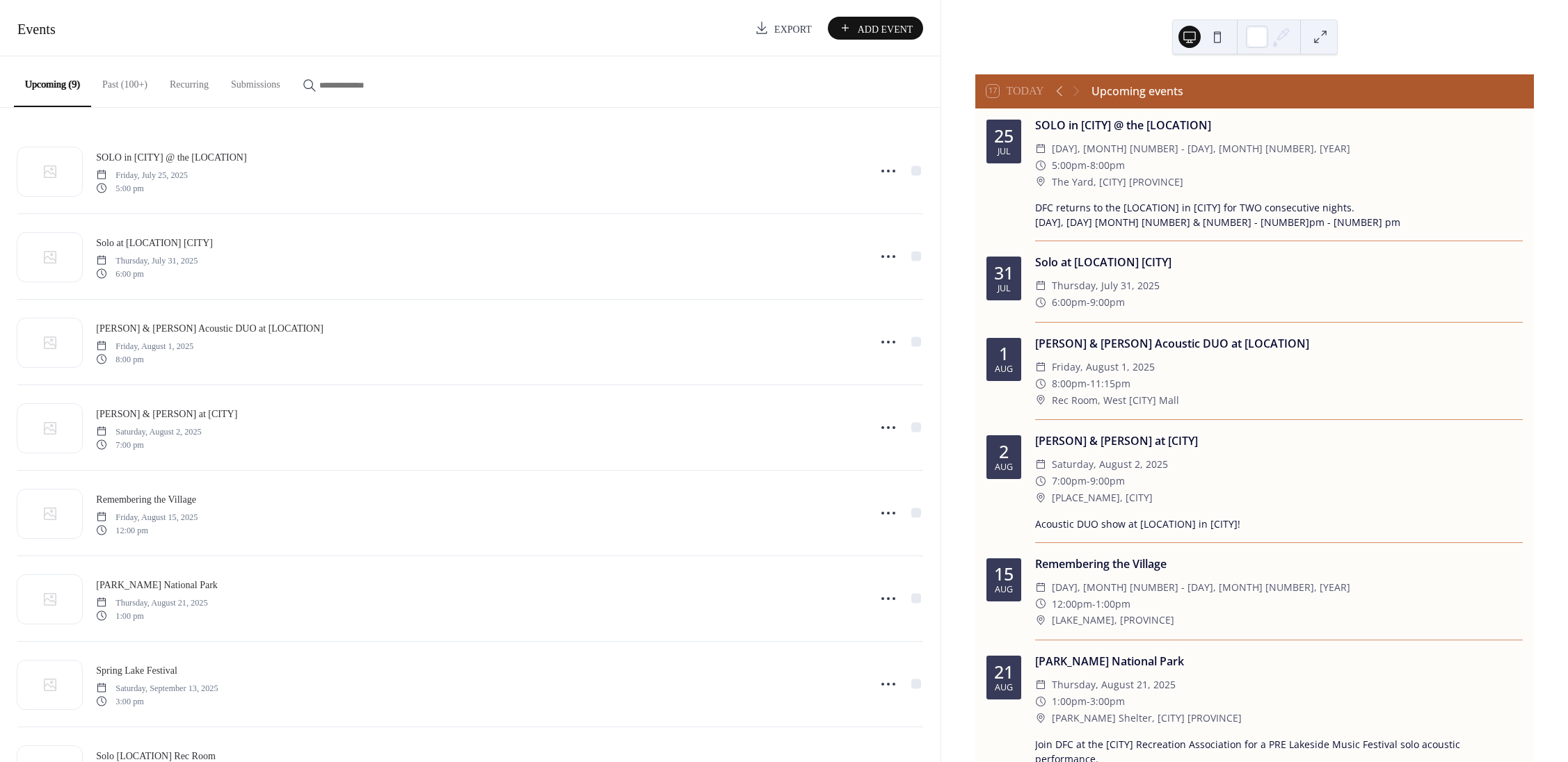 click on "Add Event" at bounding box center (886, 29) 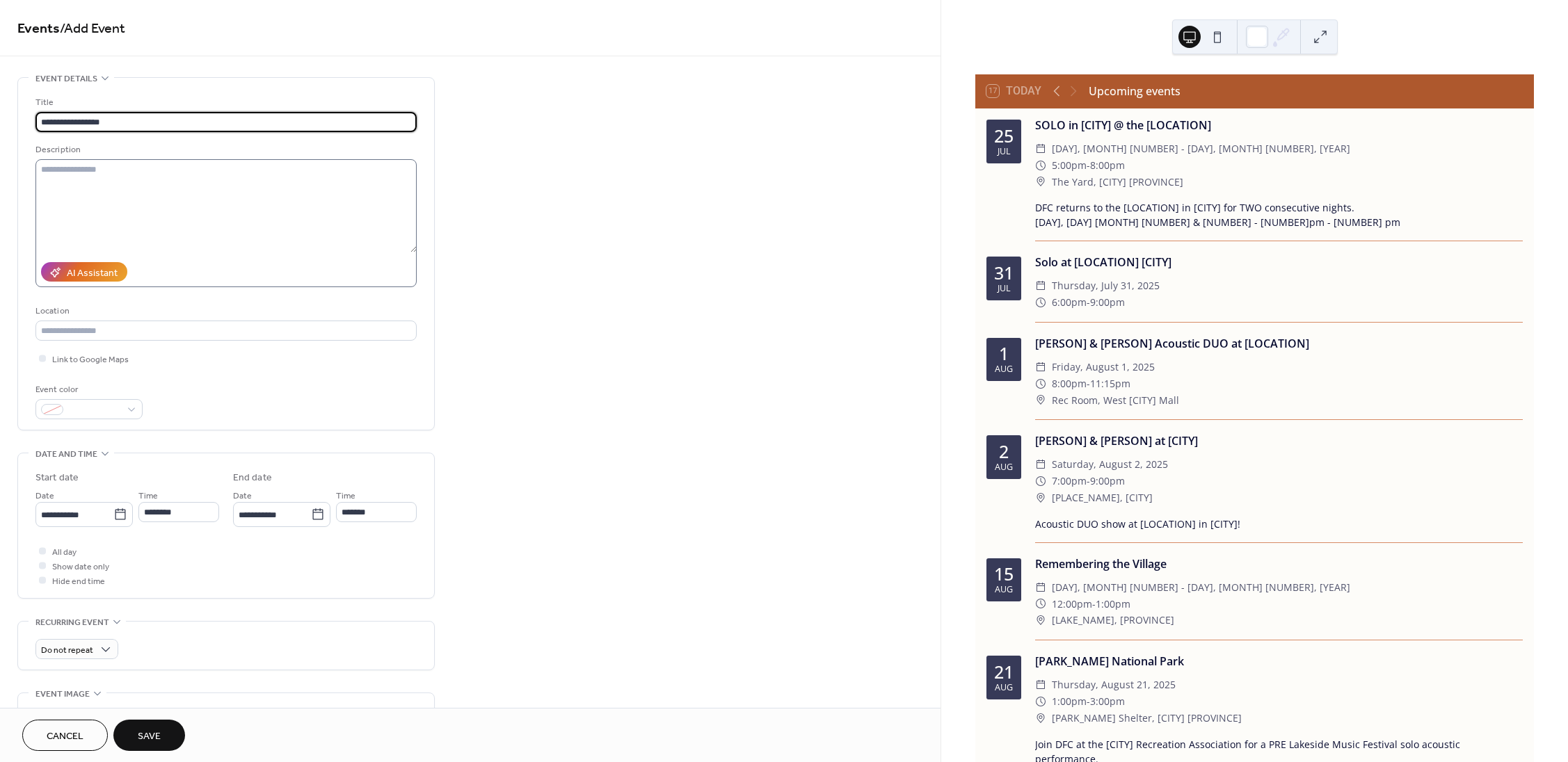 type on "**********" 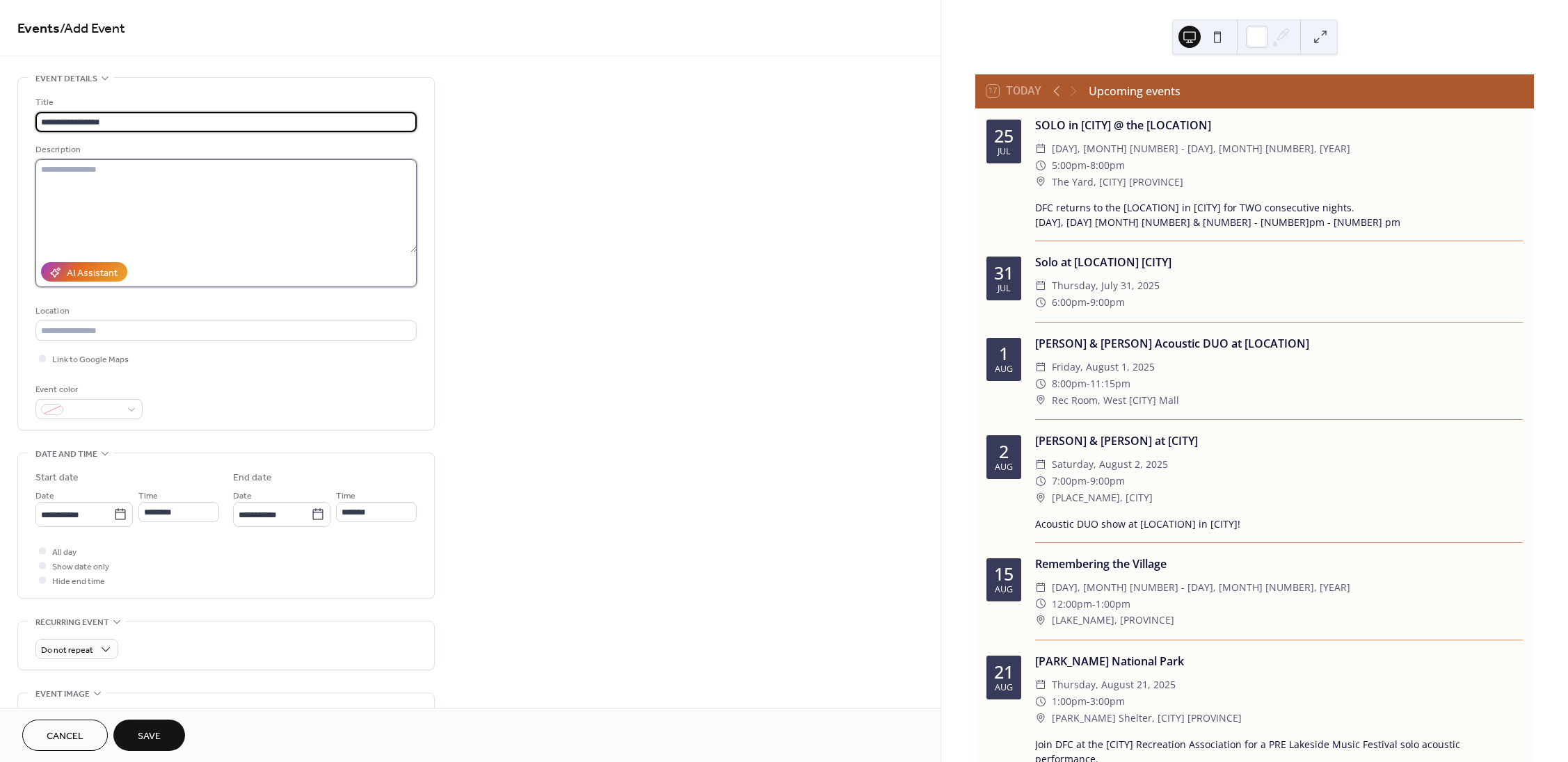 click at bounding box center (226, 206) 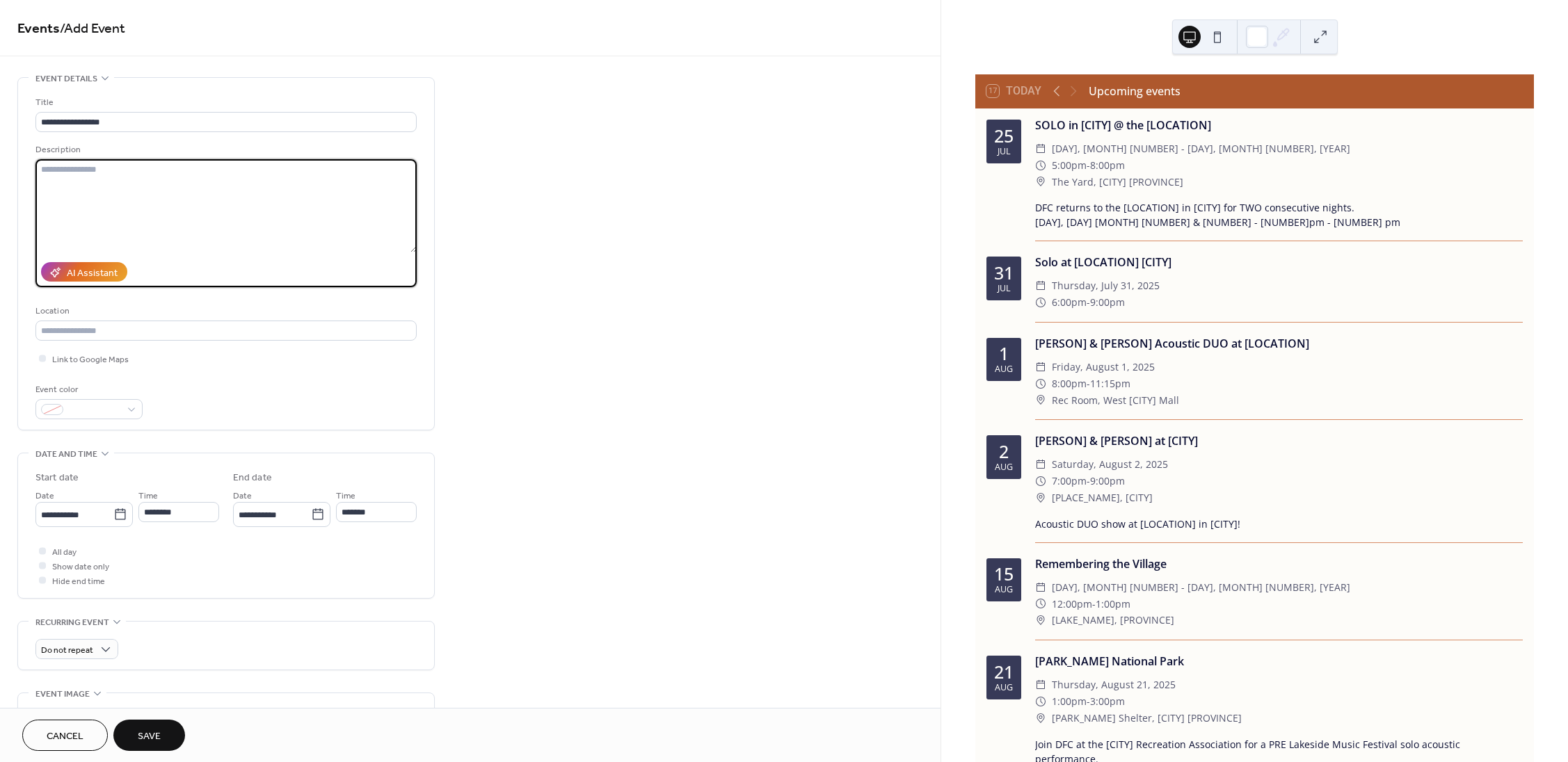 click at bounding box center (226, 206) 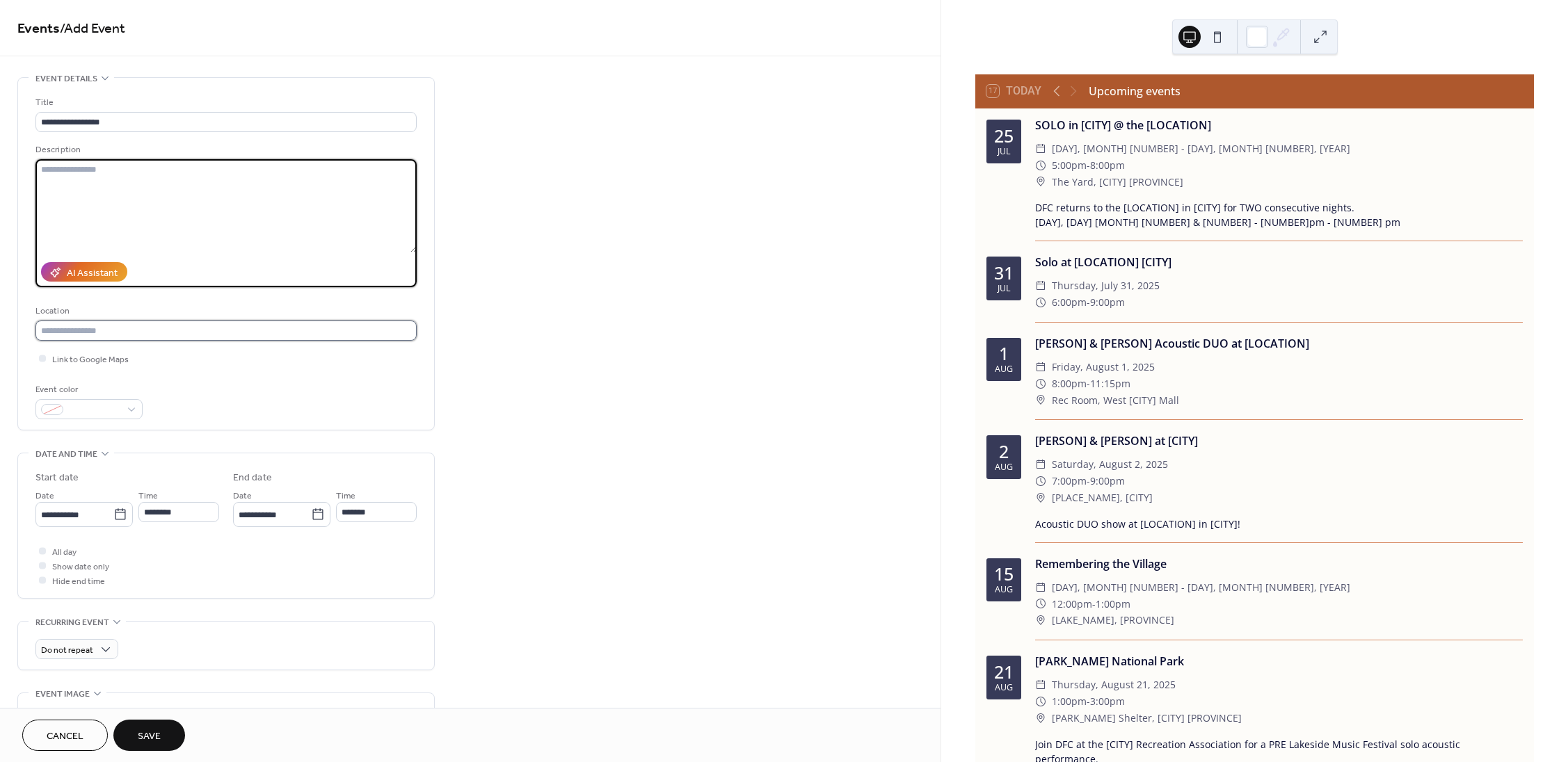 click at bounding box center (226, 330) 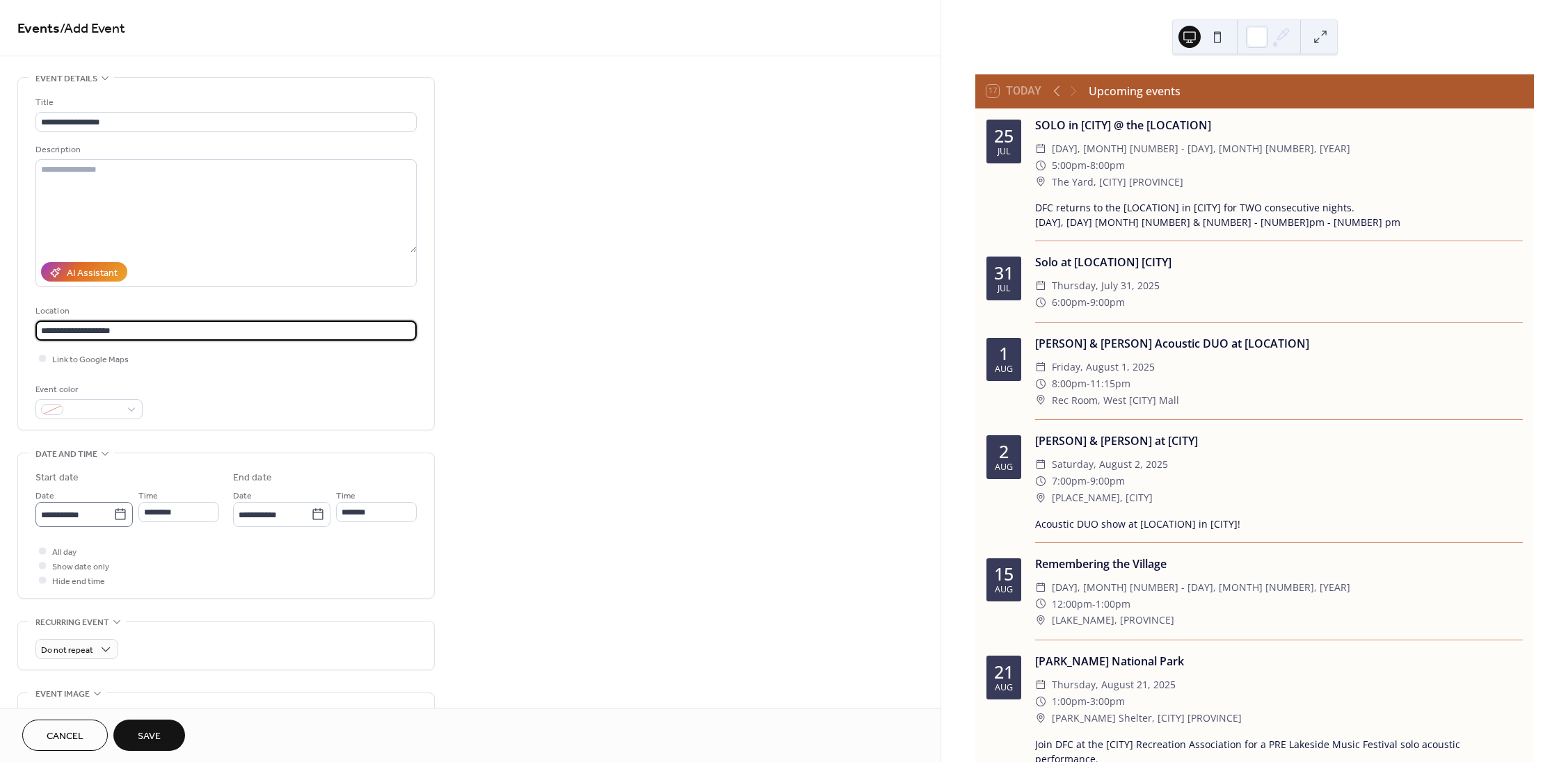 type on "**********" 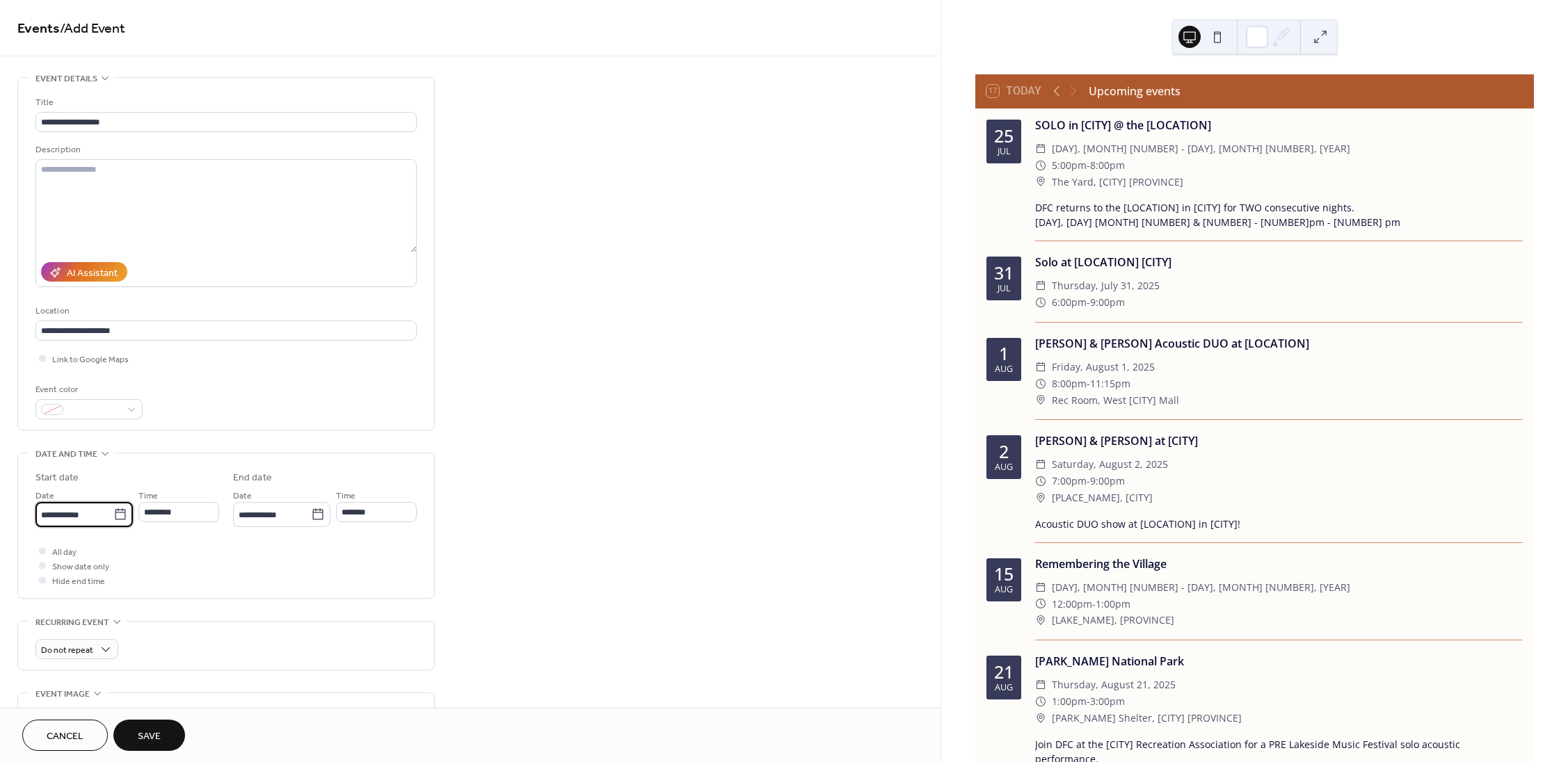click on "**********" at bounding box center (74, 514) 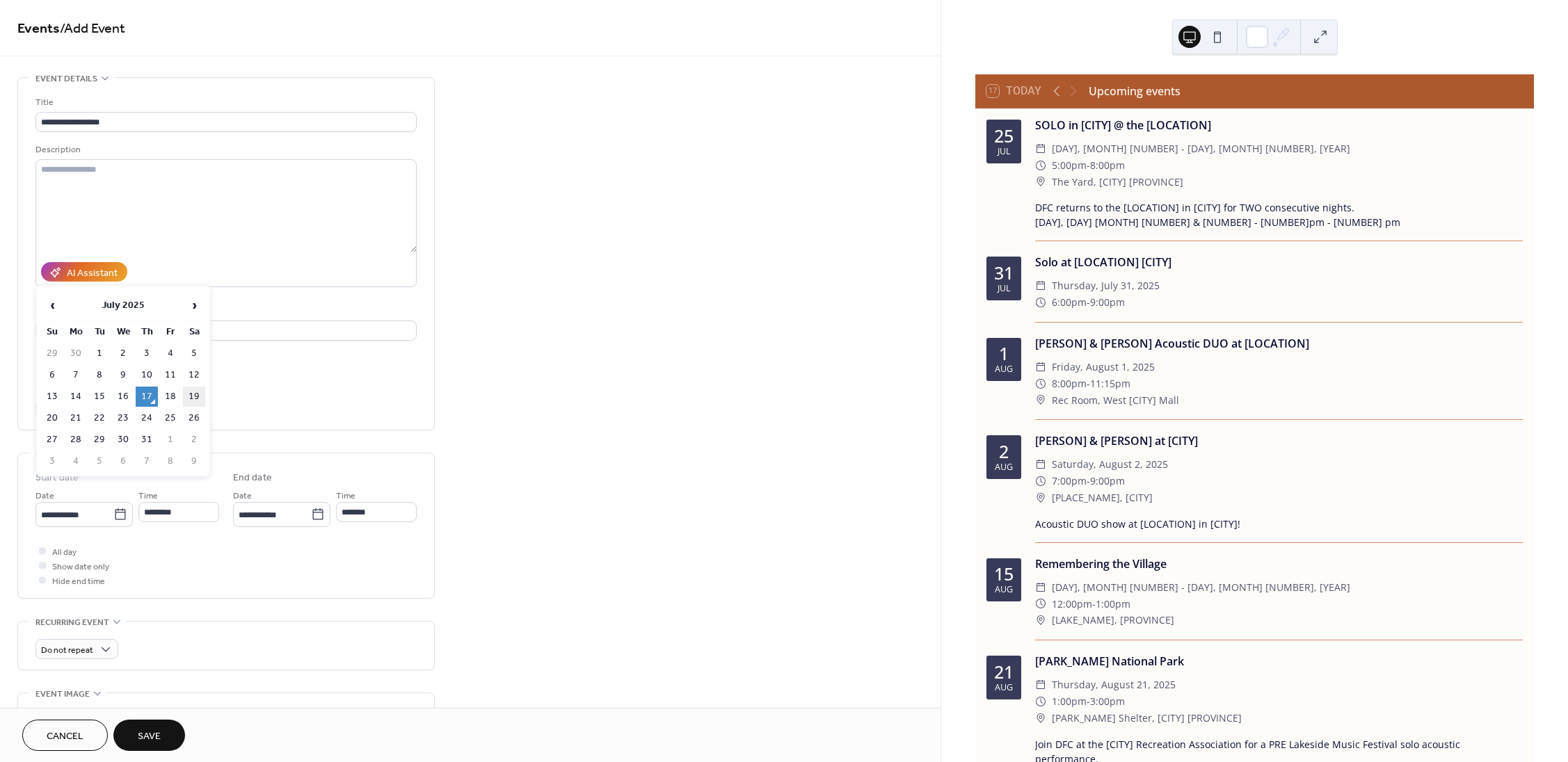 click on "19" at bounding box center [194, 396] 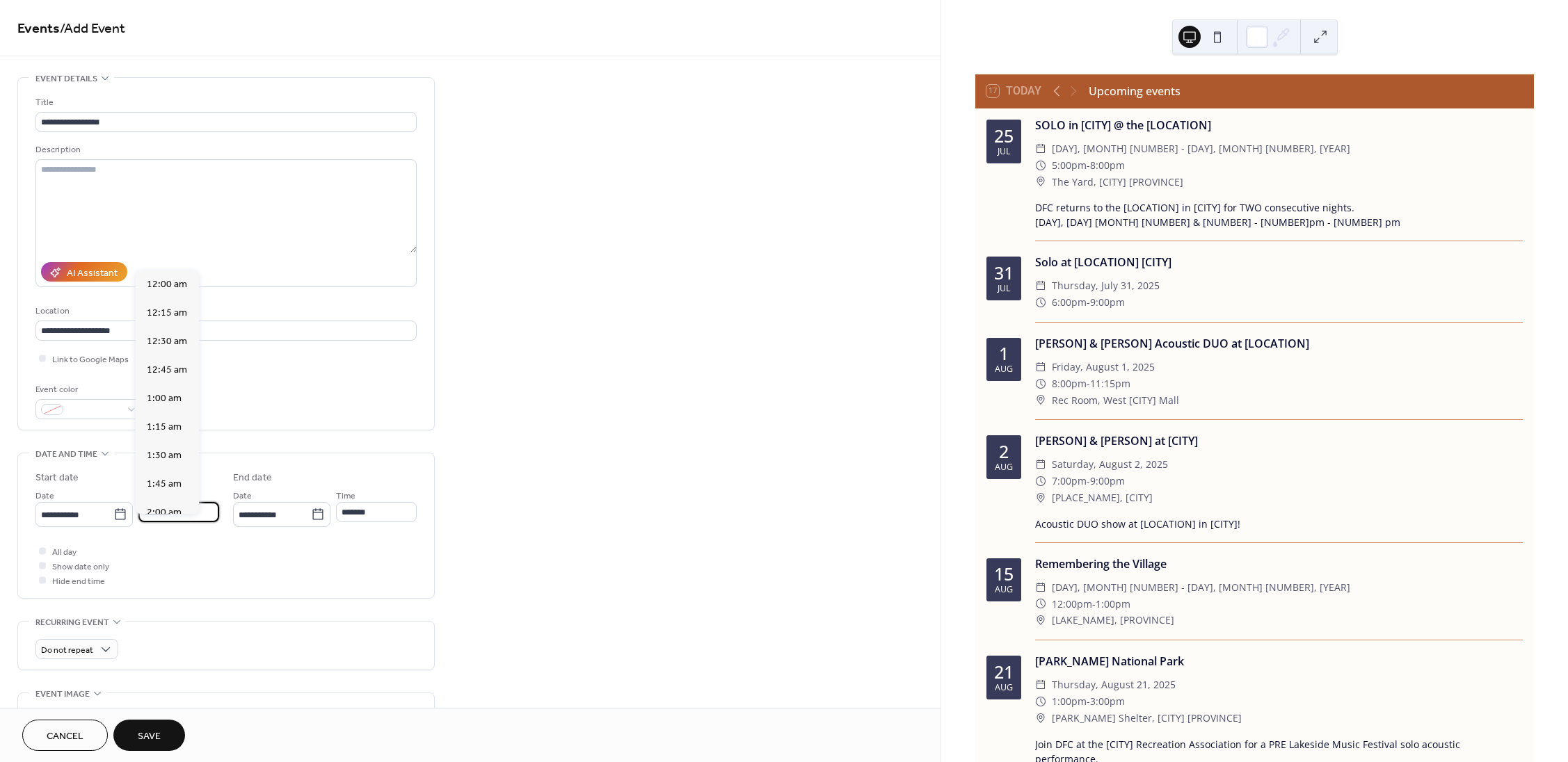 click on "********" at bounding box center [179, 512] 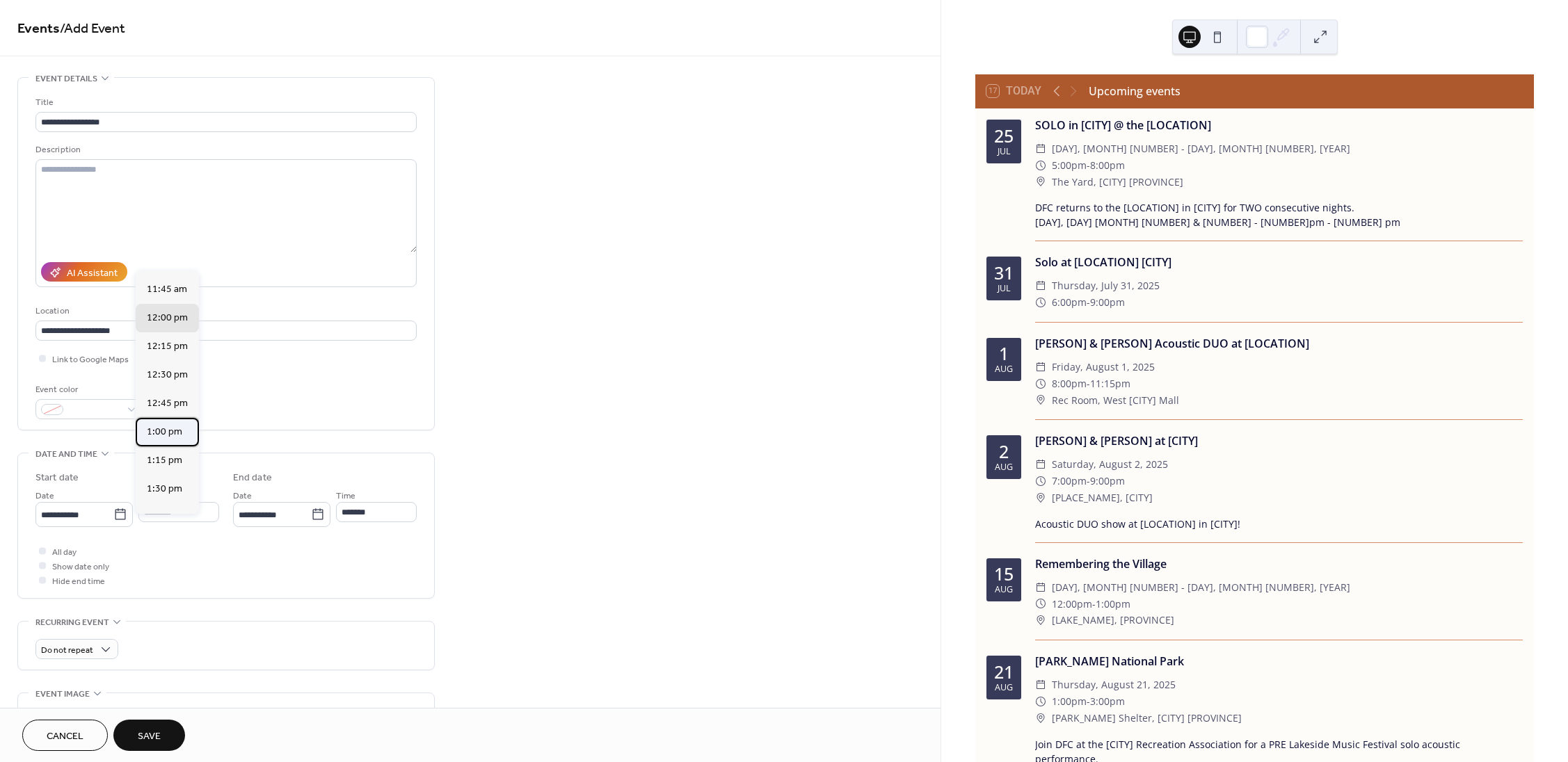 click on "1:00 pm" at bounding box center (164, 432) 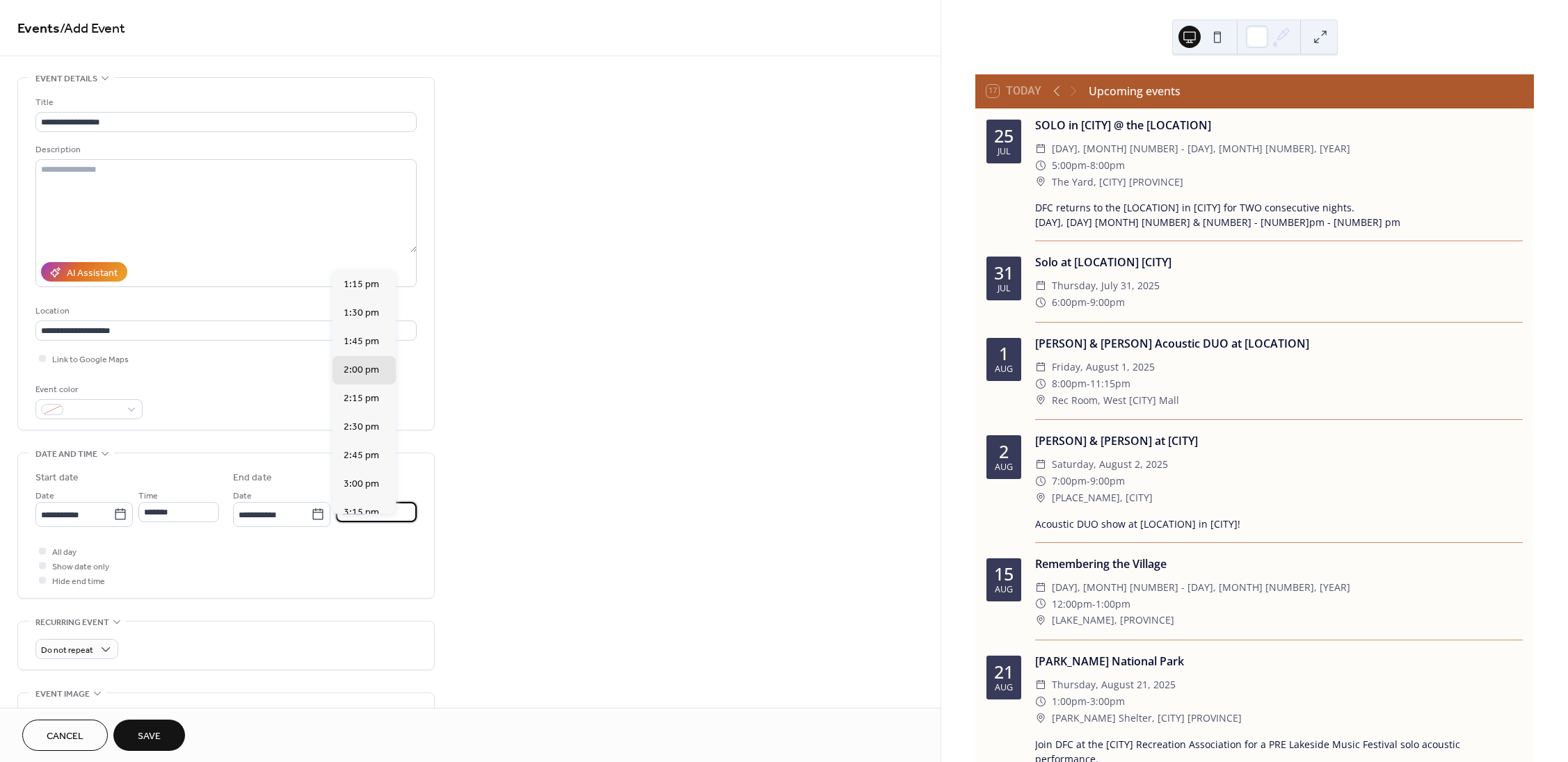 click on "*******" at bounding box center (376, 512) 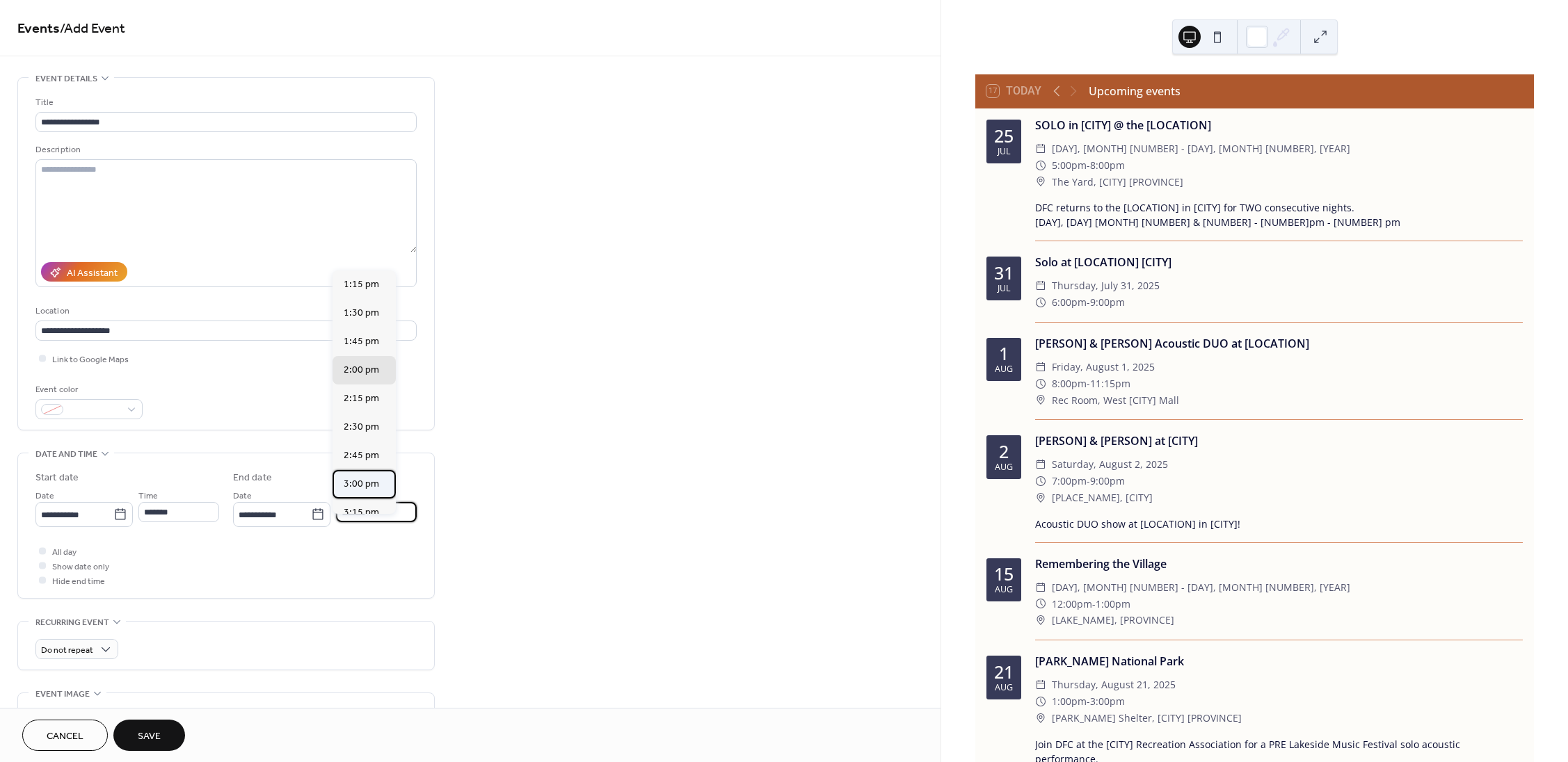 click on "3:00 pm" at bounding box center (361, 484) 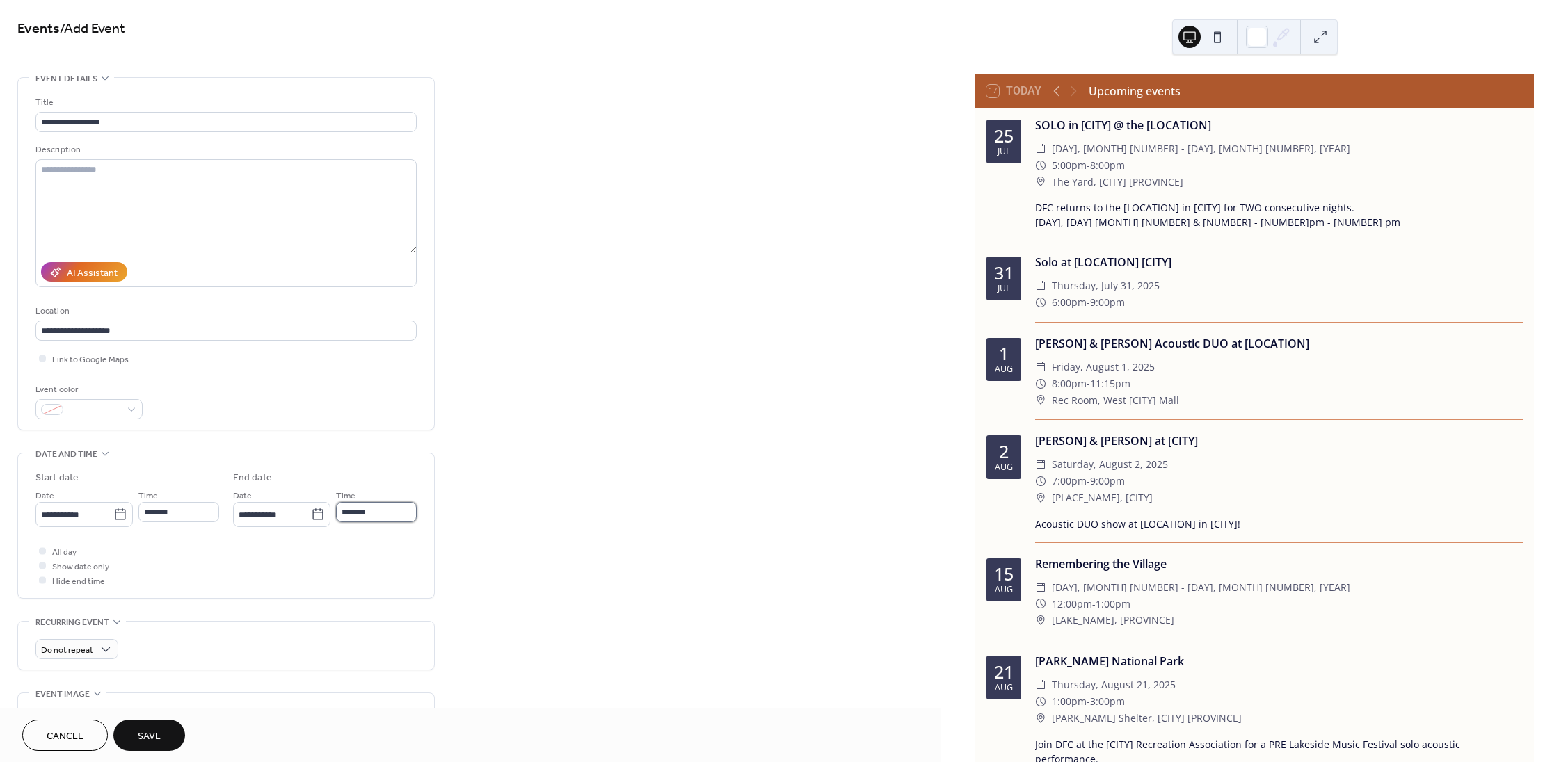 click on "*******" at bounding box center [376, 512] 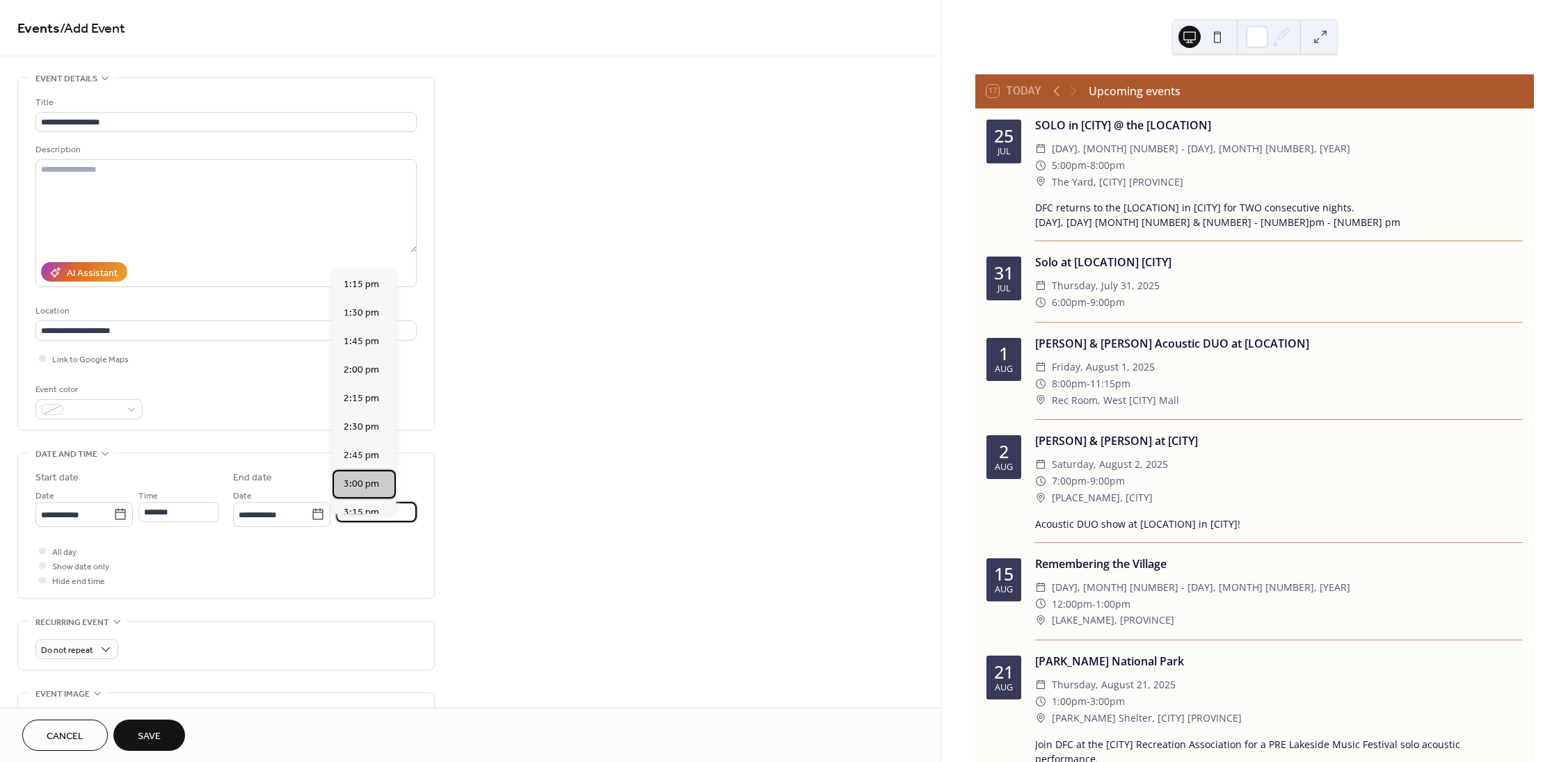 click on "3:00 pm" at bounding box center [361, 484] 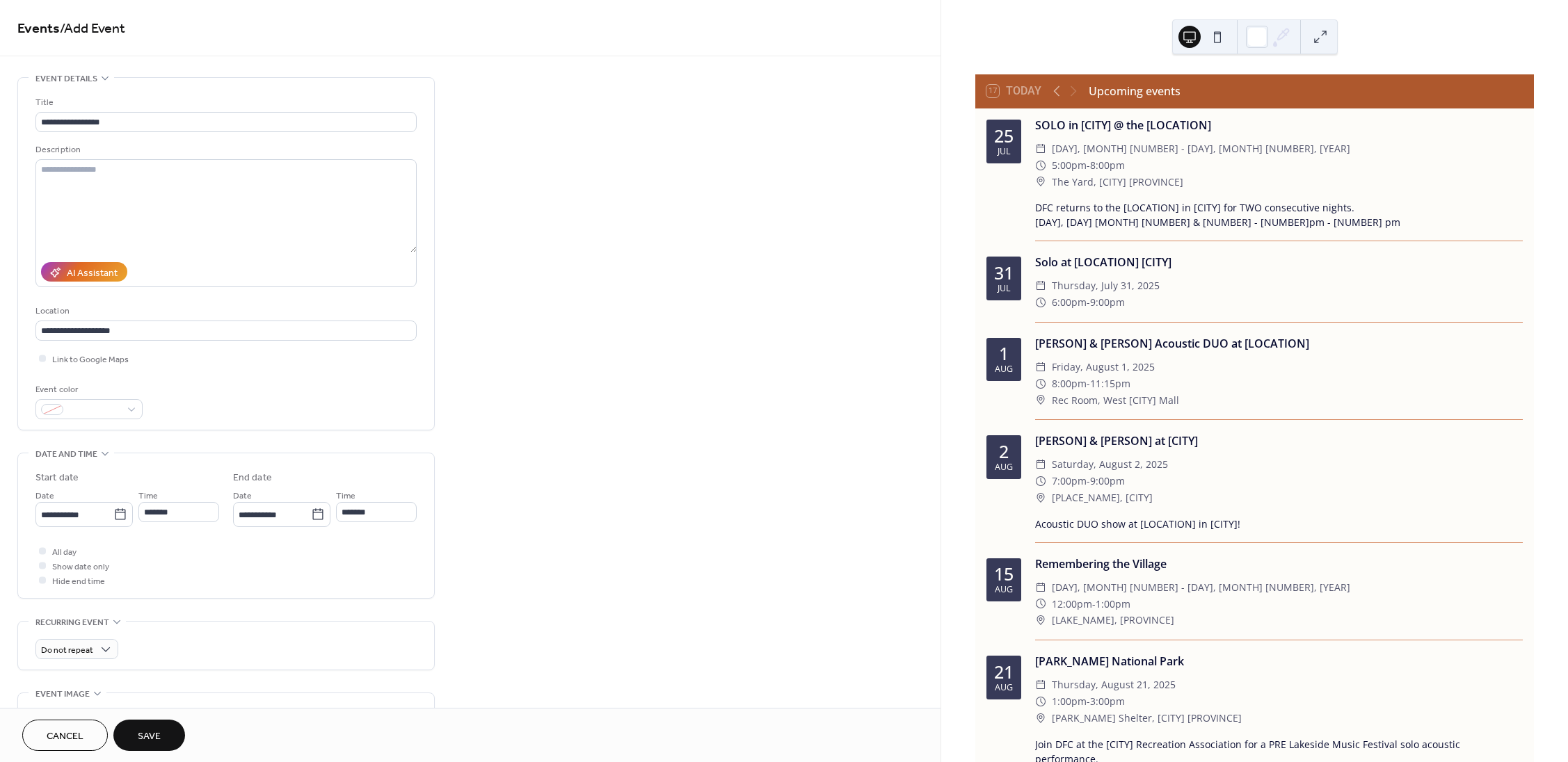 click on "**********" at bounding box center (226, 526) 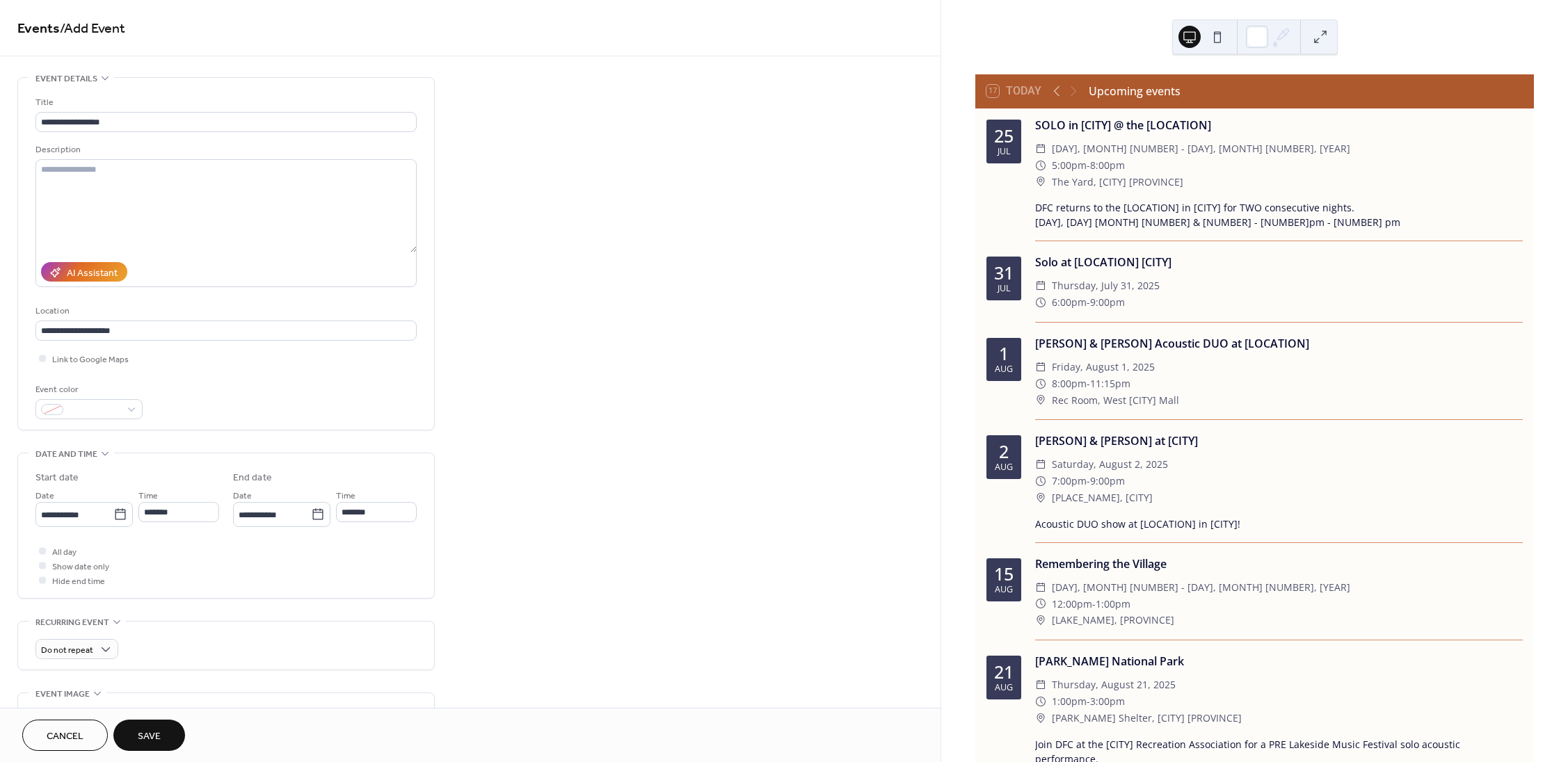 scroll, scrollTop: 0, scrollLeft: 0, axis: both 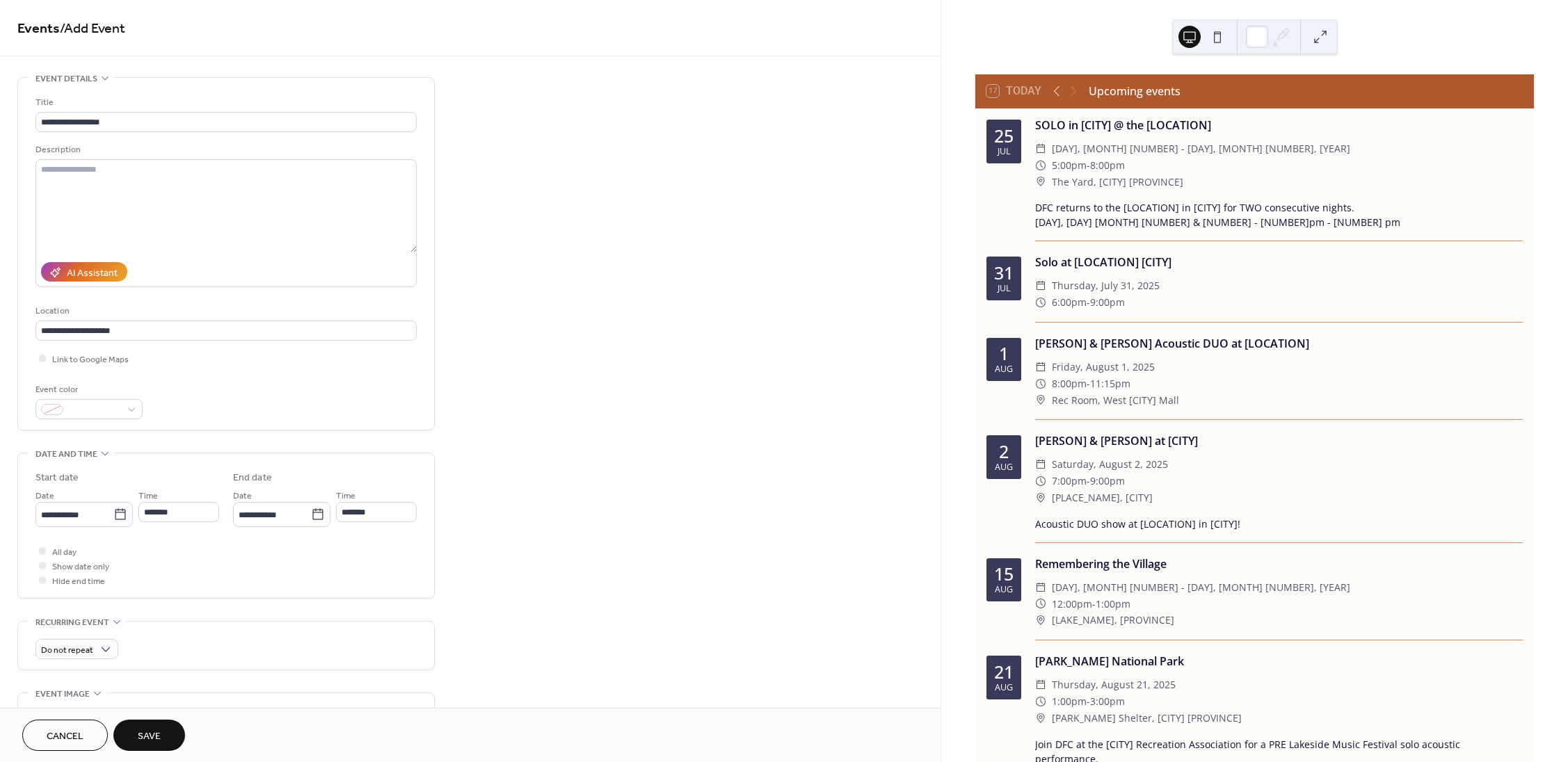 click on "AI Assistant" at bounding box center [226, 272] 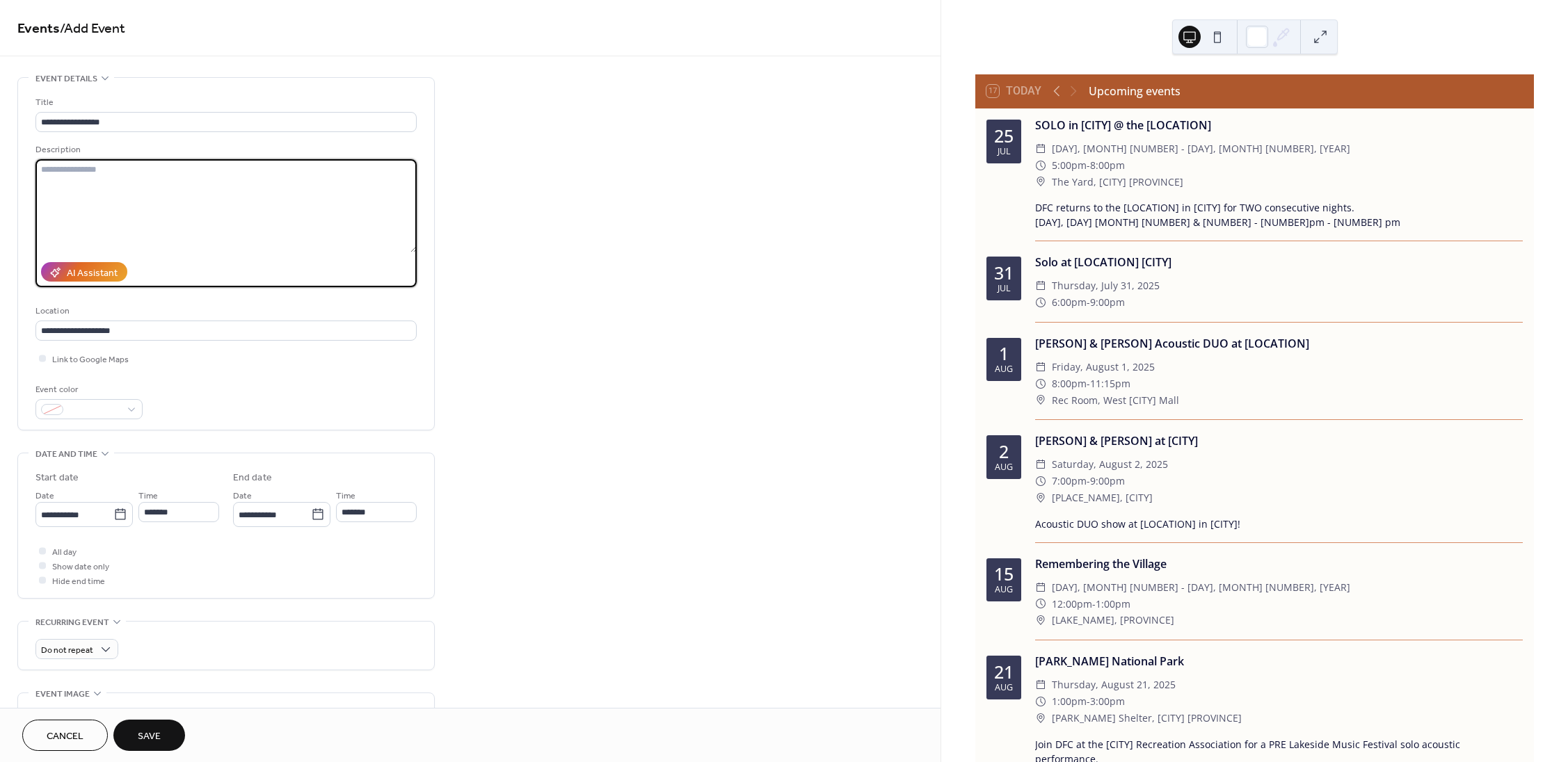 click at bounding box center (226, 206) 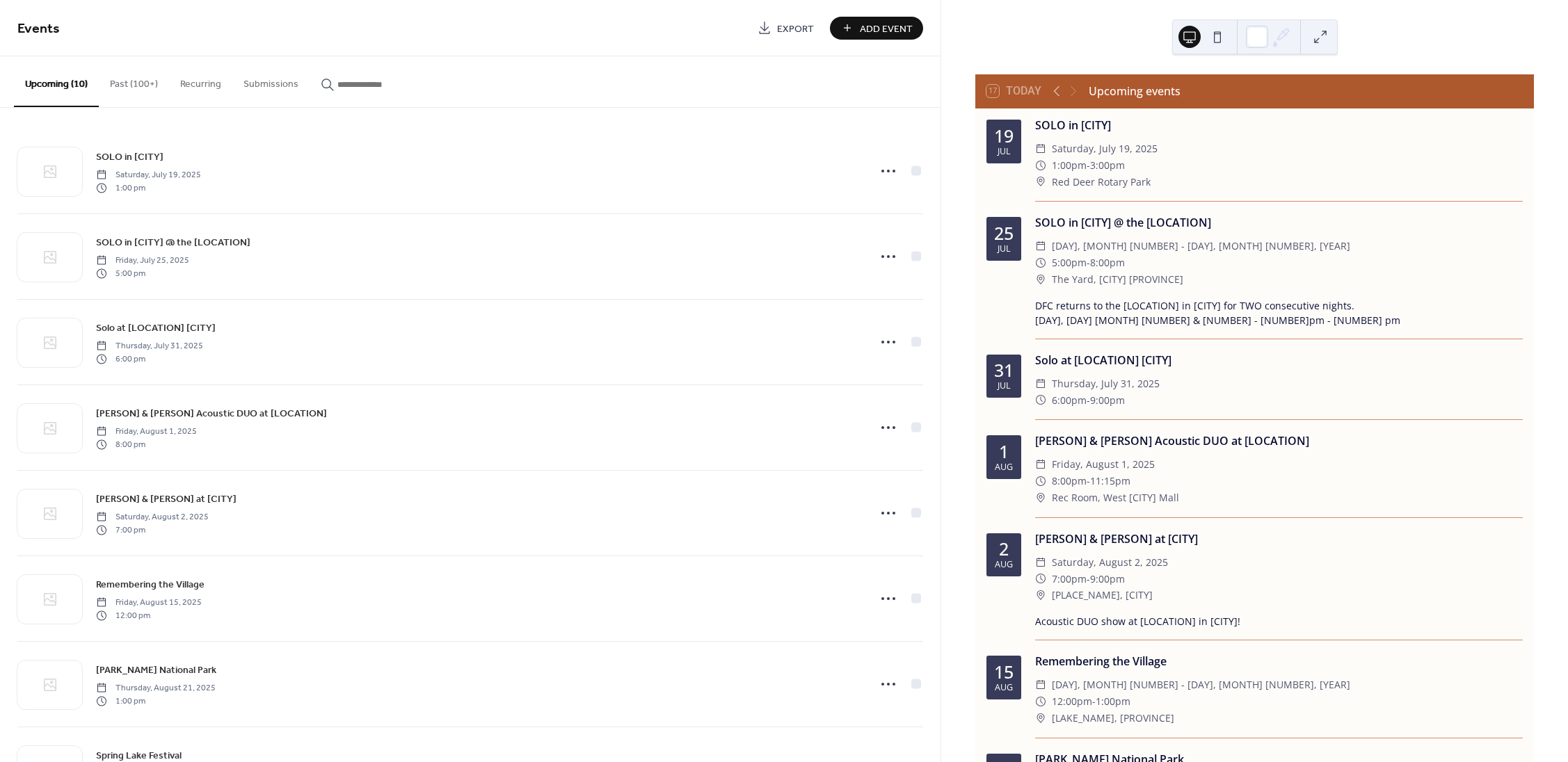 click on "Add Event" at bounding box center (886, 29) 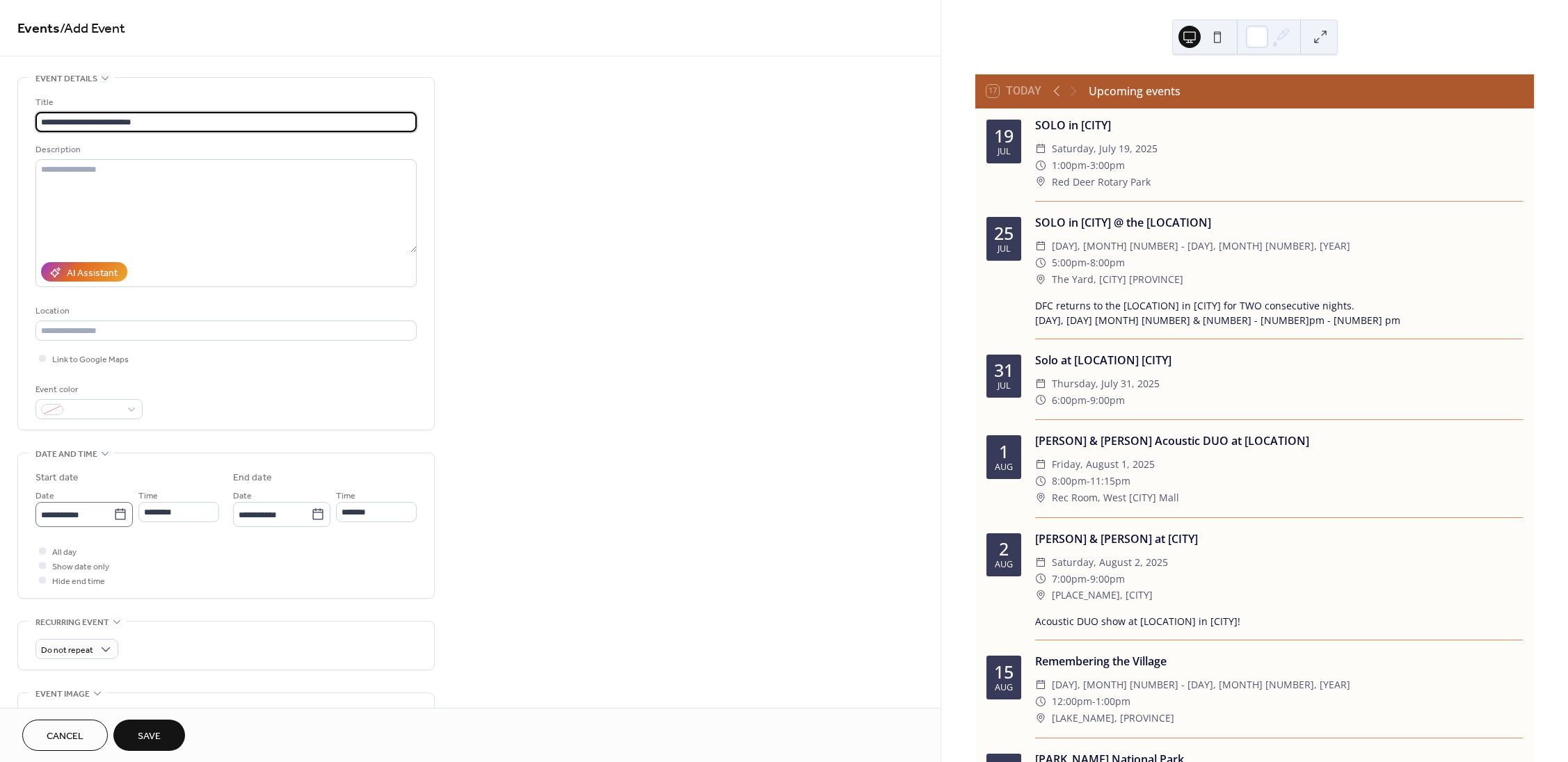 type on "**********" 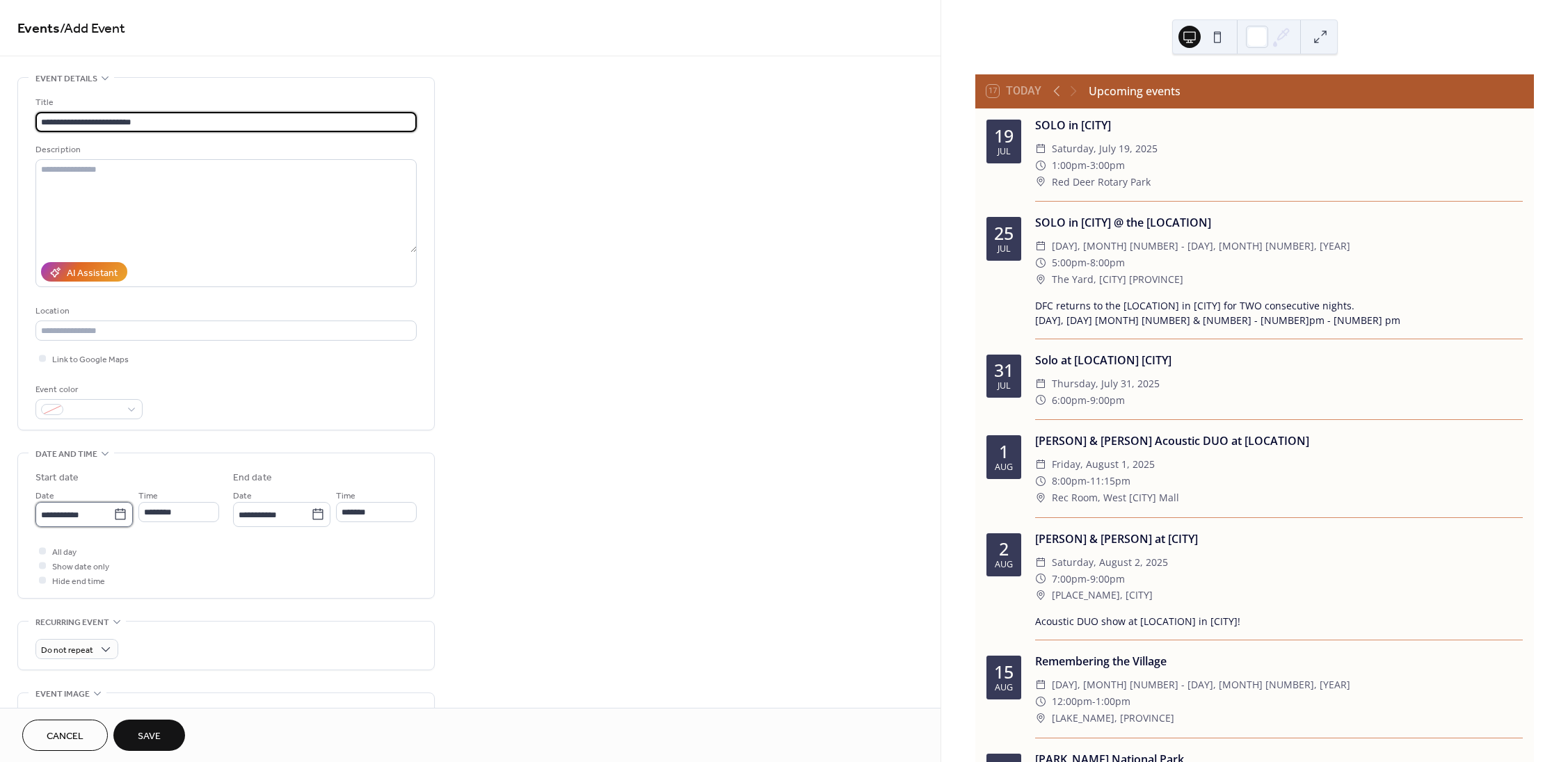 click on "**********" at bounding box center [74, 514] 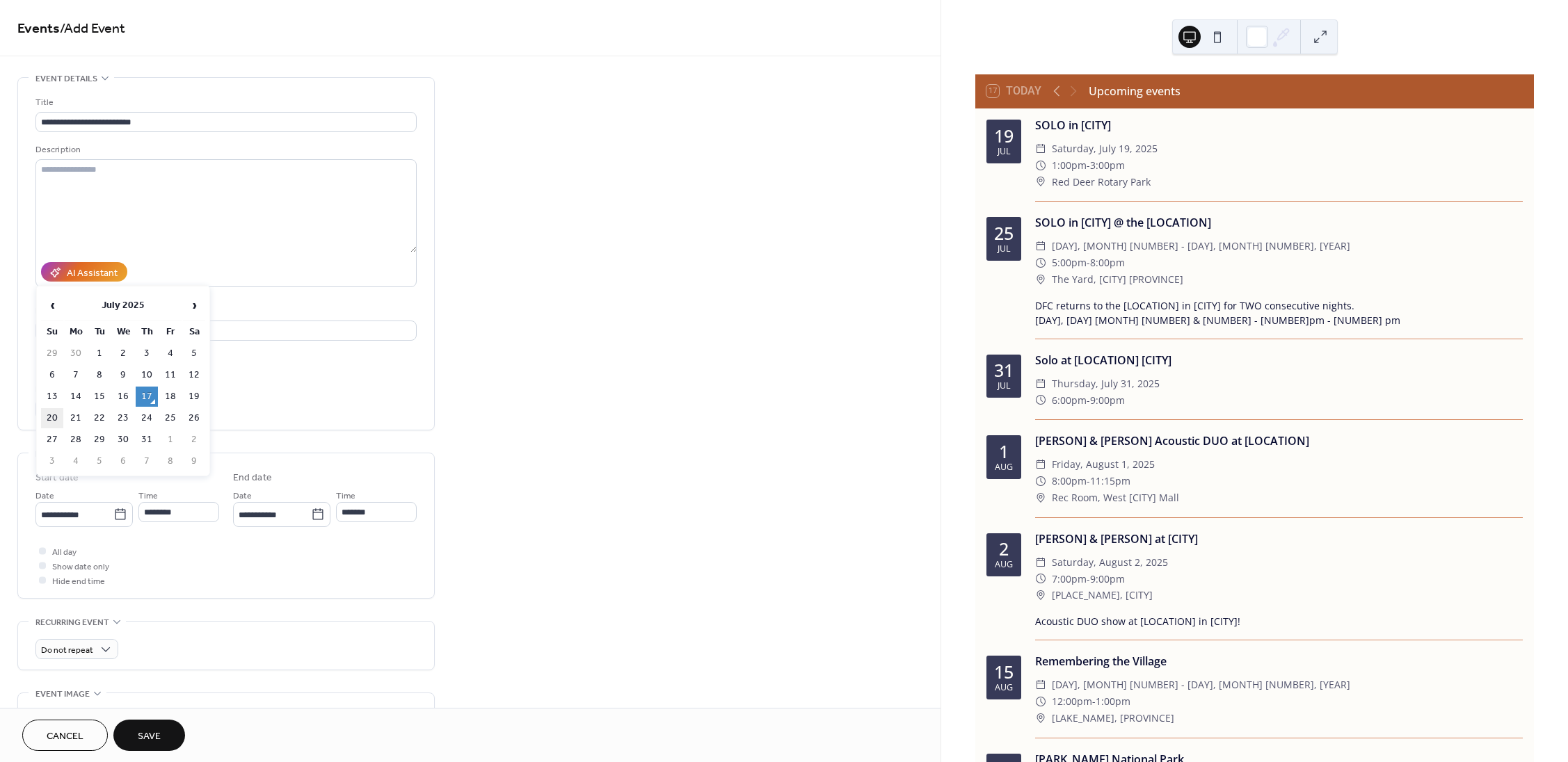 click on "20" at bounding box center (52, 418) 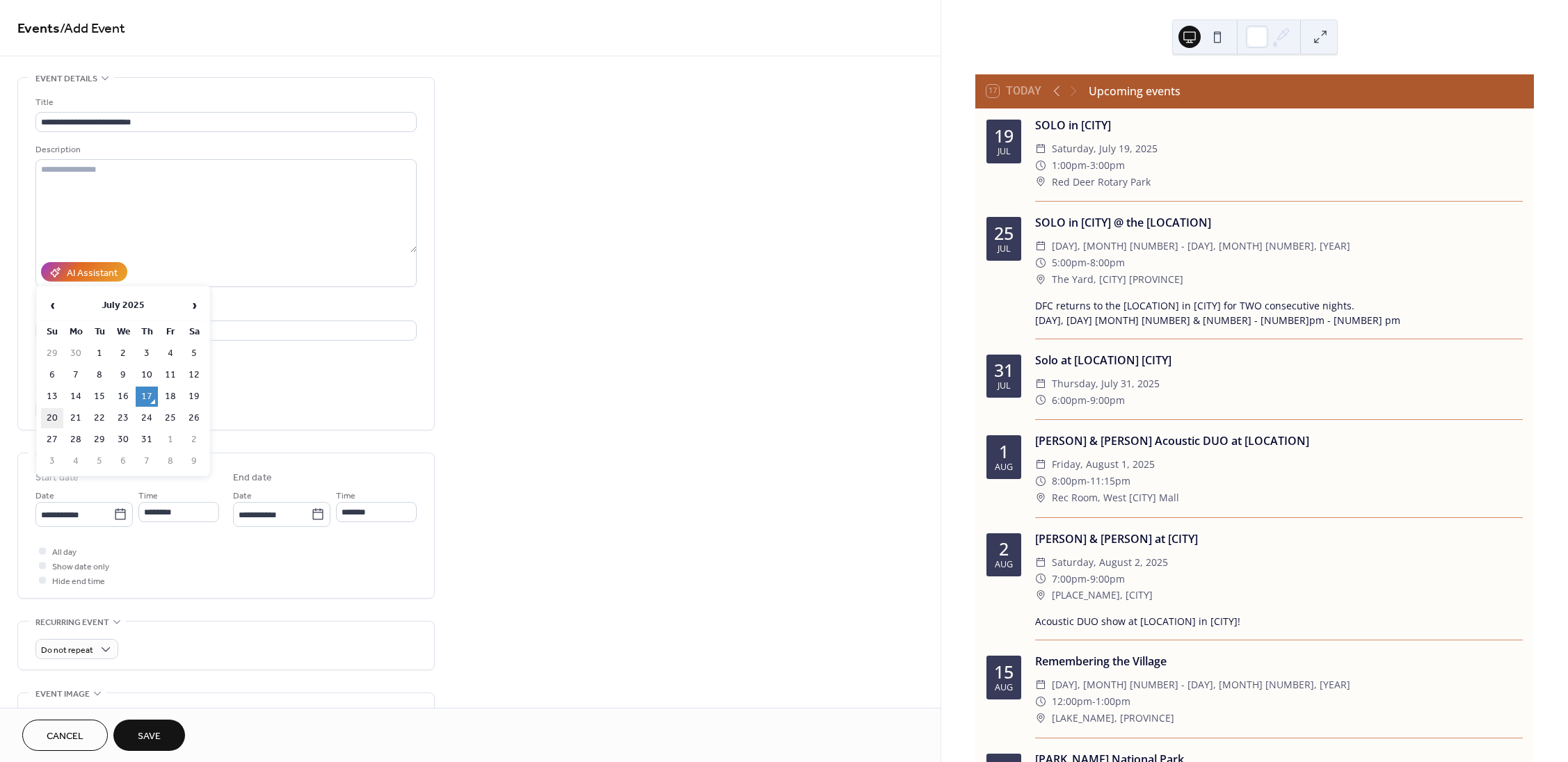 type on "**********" 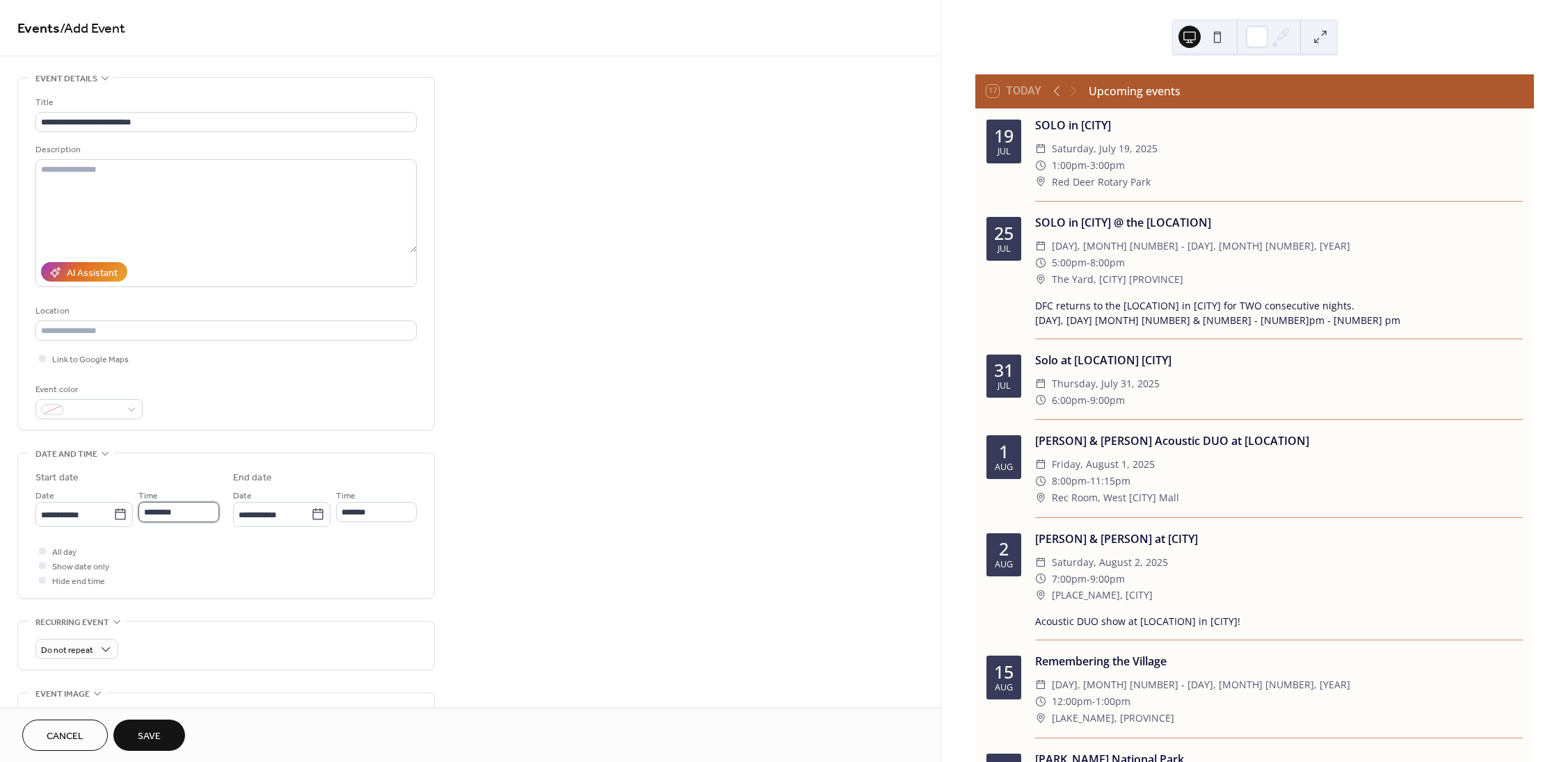 click on "********" at bounding box center (179, 512) 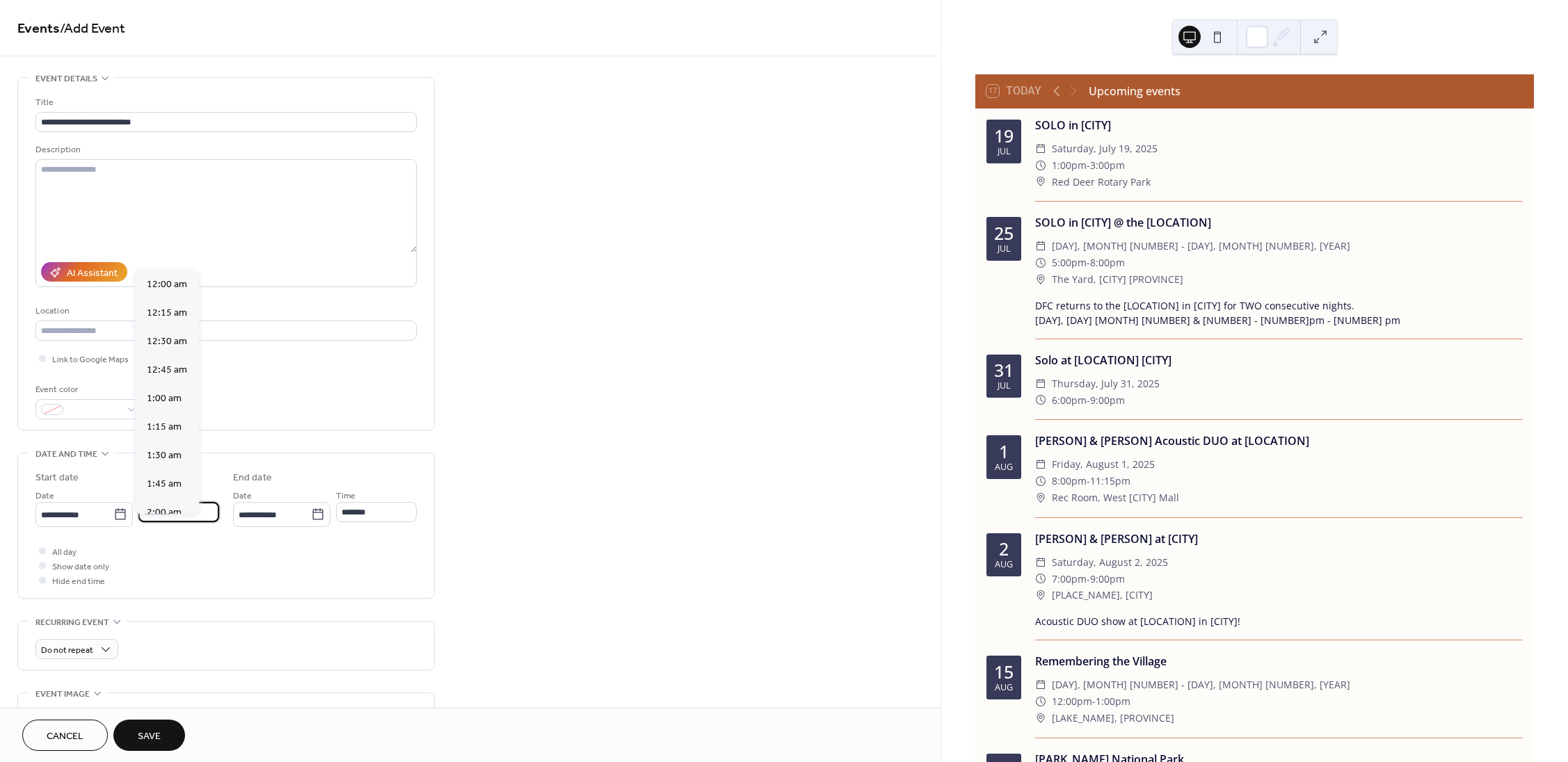 scroll, scrollTop: 1335, scrollLeft: 0, axis: vertical 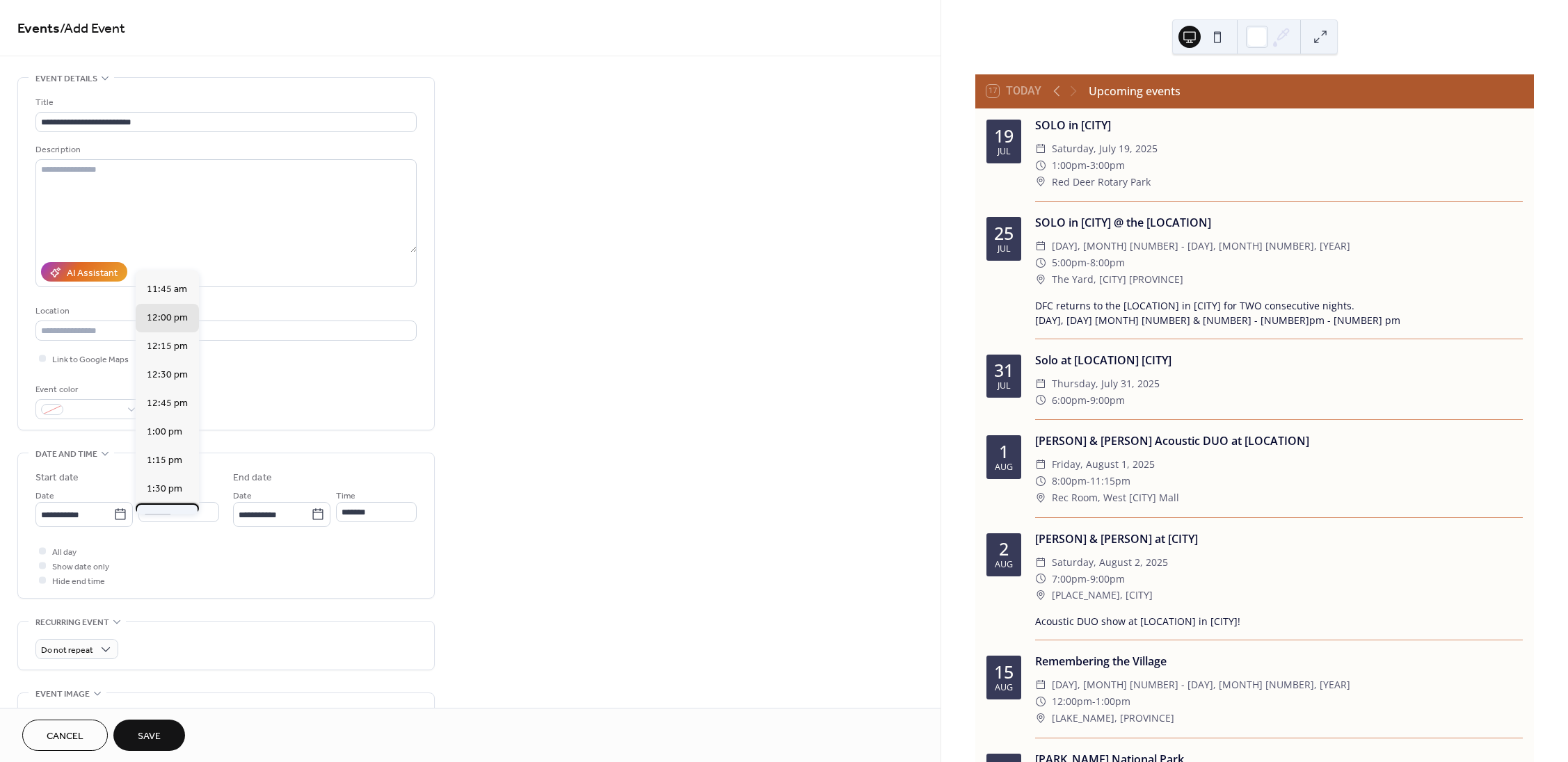 click on "1:45 pm" at bounding box center [164, 517] 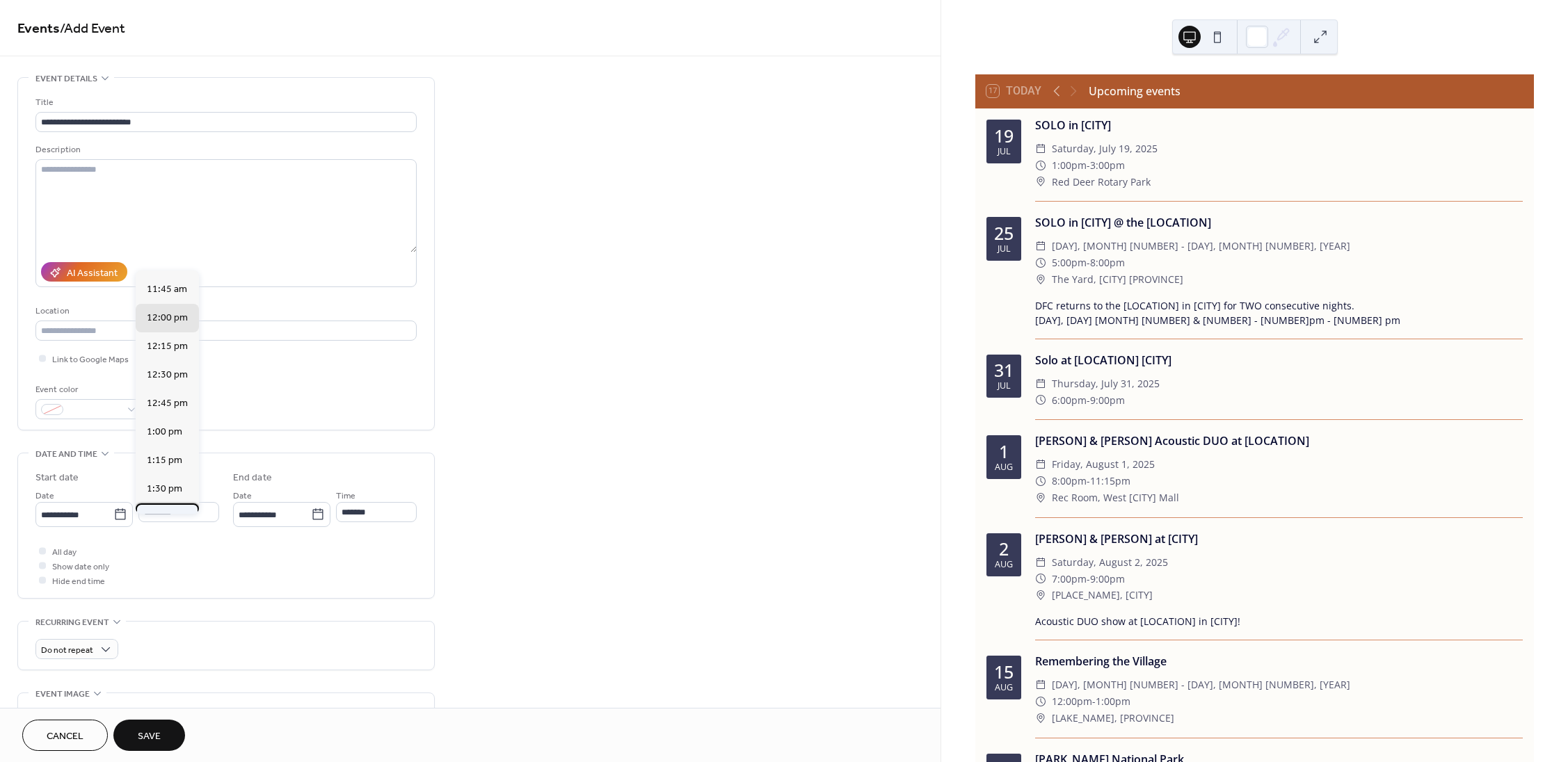 type on "*******" 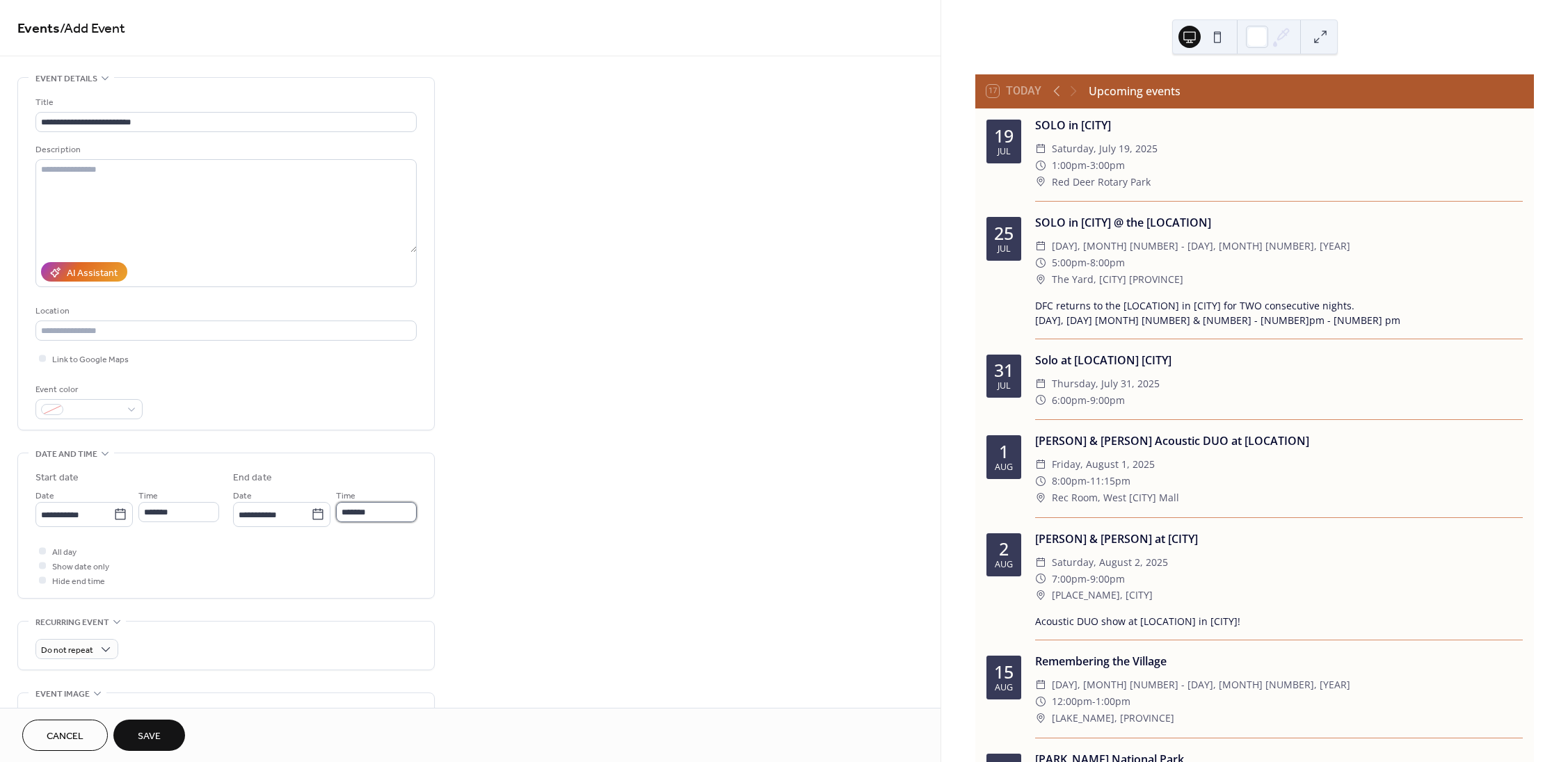 click on "*******" at bounding box center (376, 512) 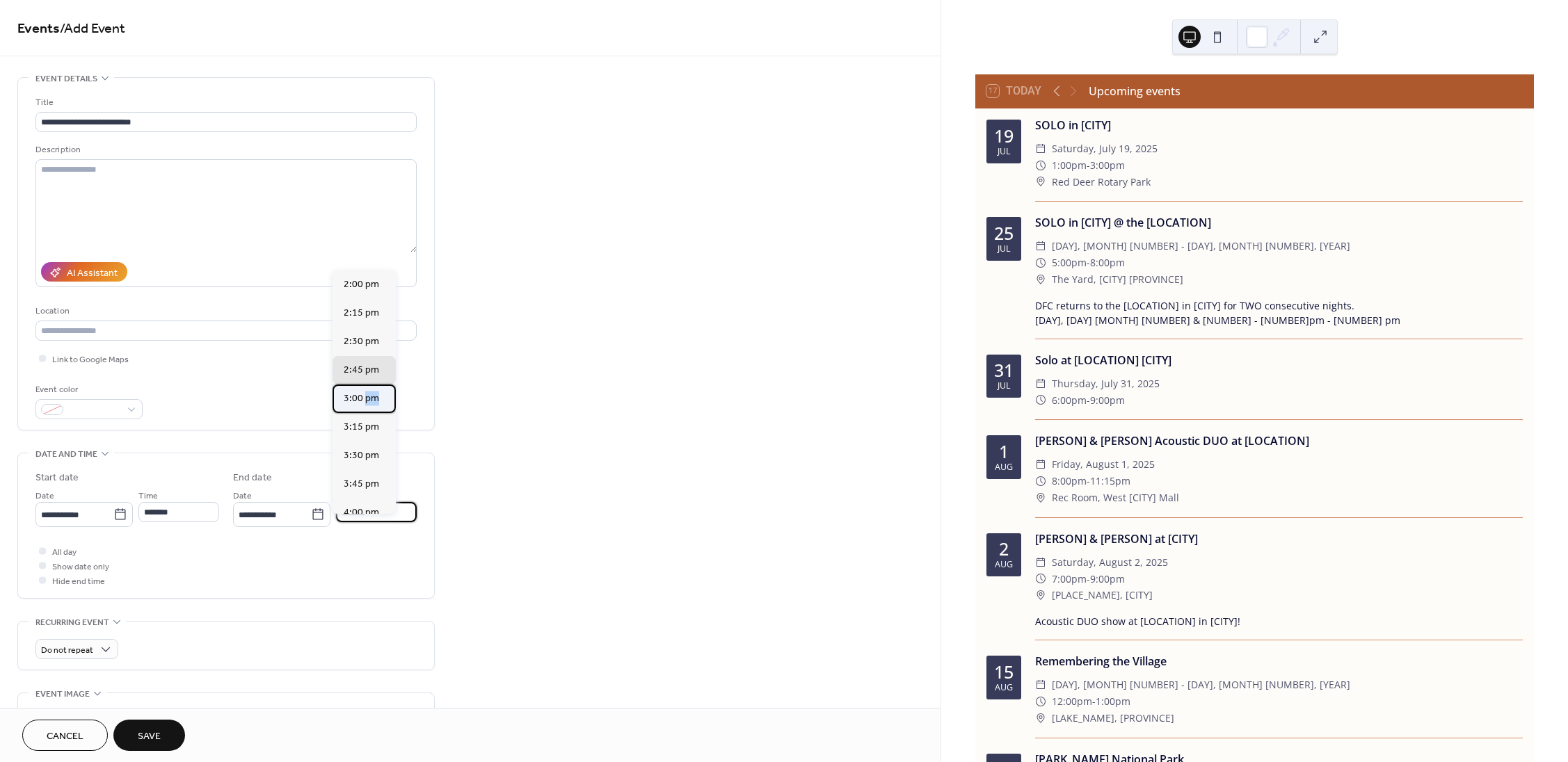 click on "3:00 pm" at bounding box center (364, 398) 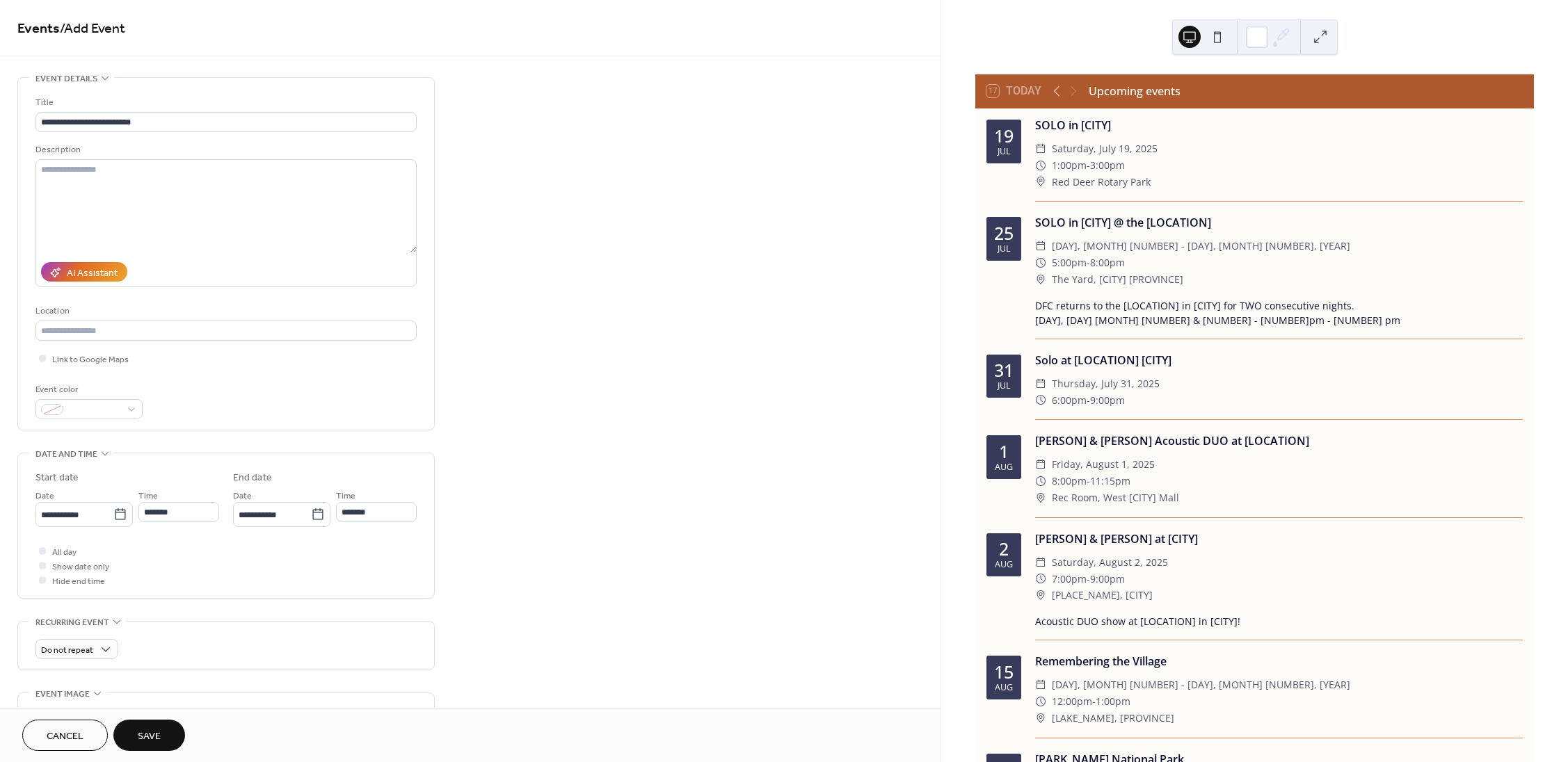 type on "*******" 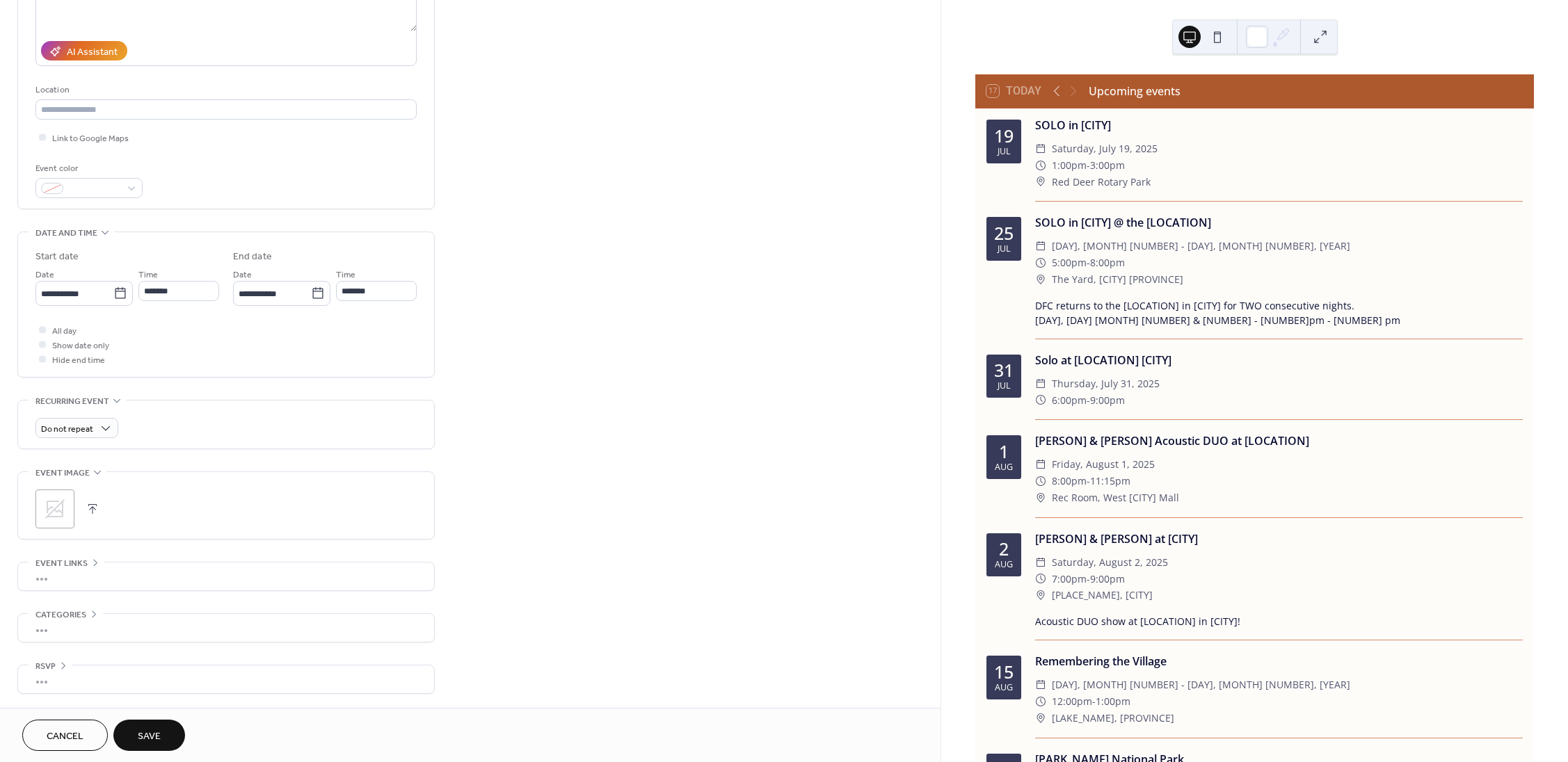 scroll, scrollTop: 242, scrollLeft: 0, axis: vertical 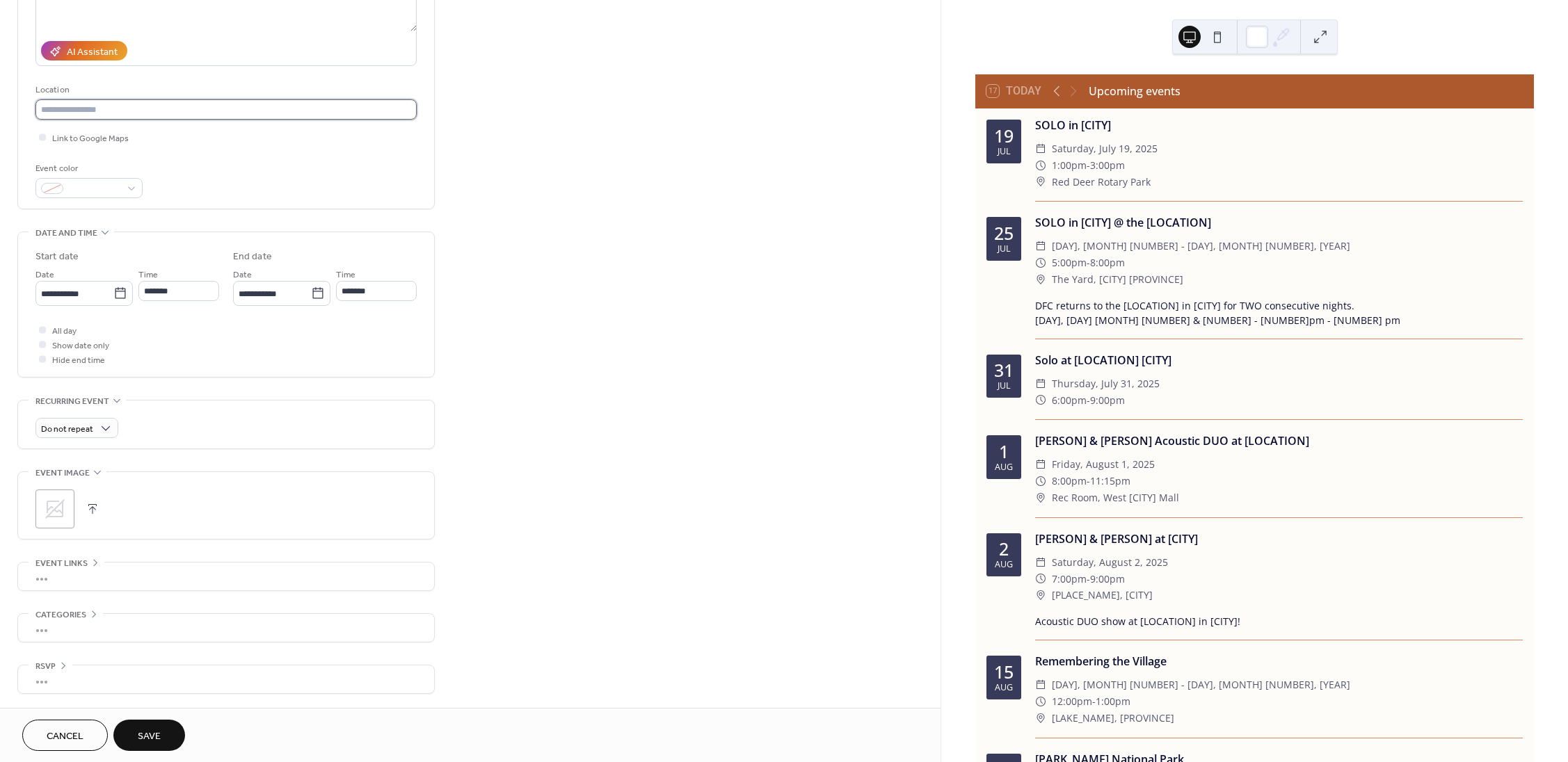 click at bounding box center [226, 109] 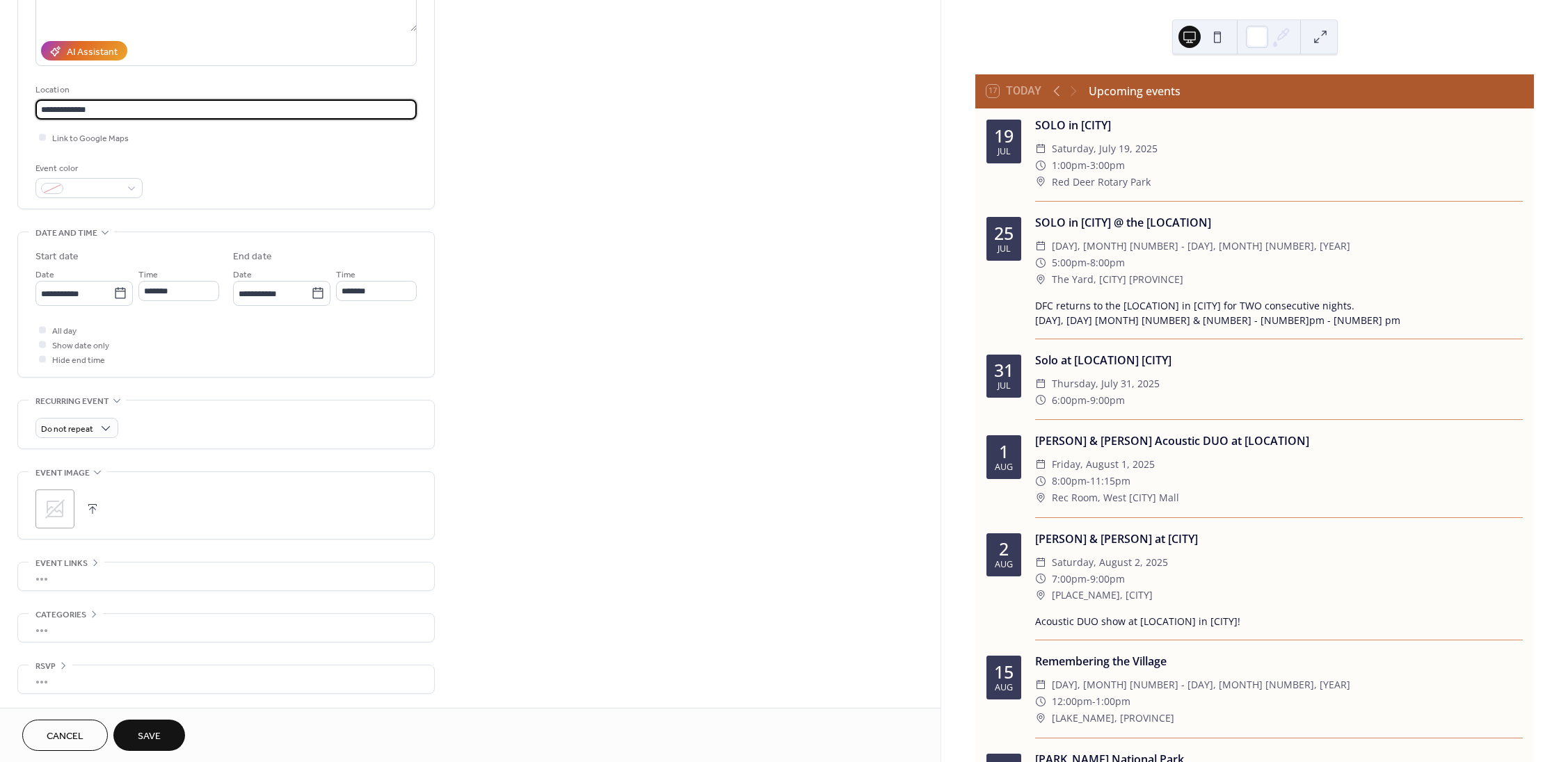 type on "**********" 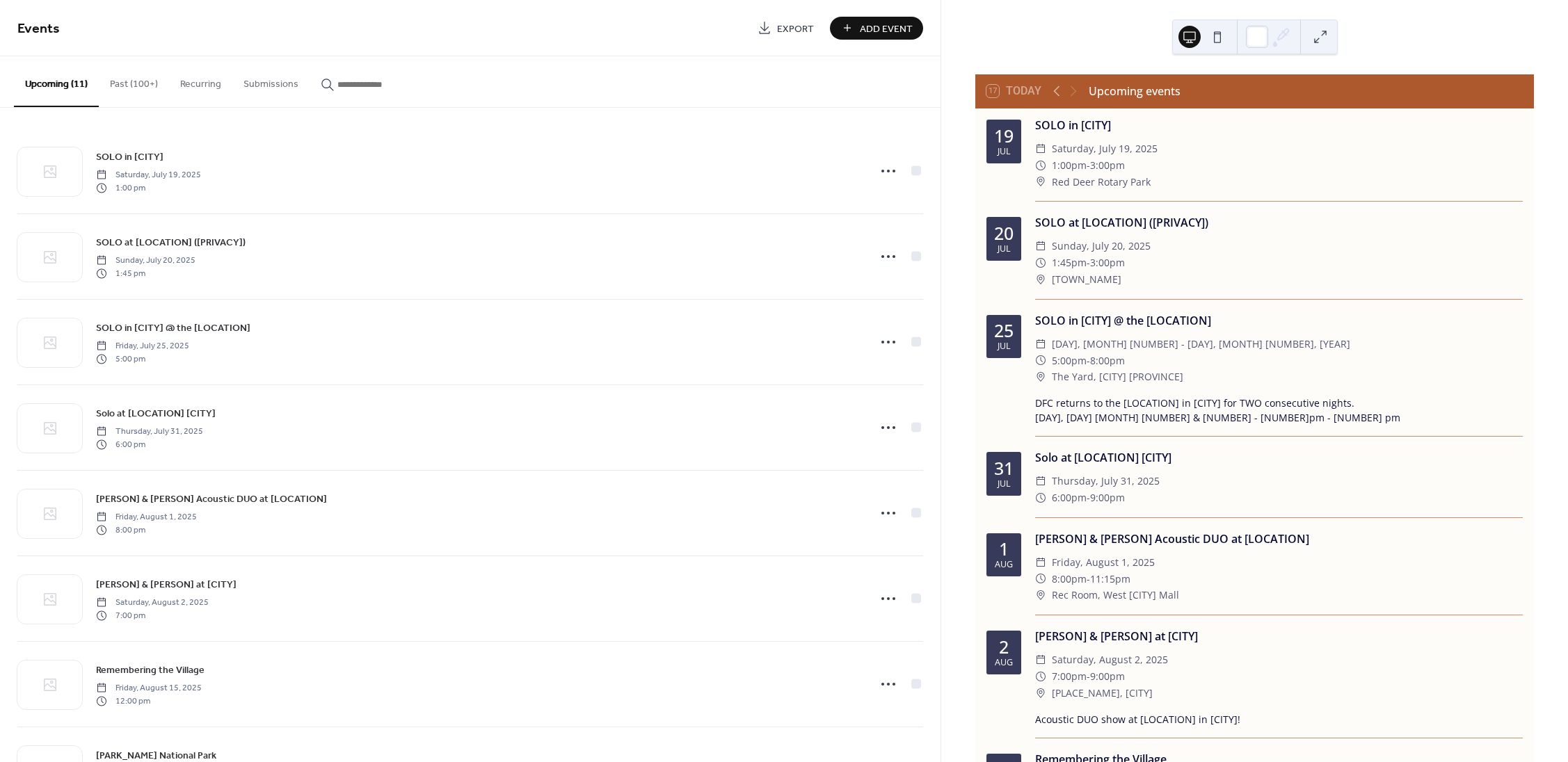 scroll, scrollTop: 0, scrollLeft: 0, axis: both 